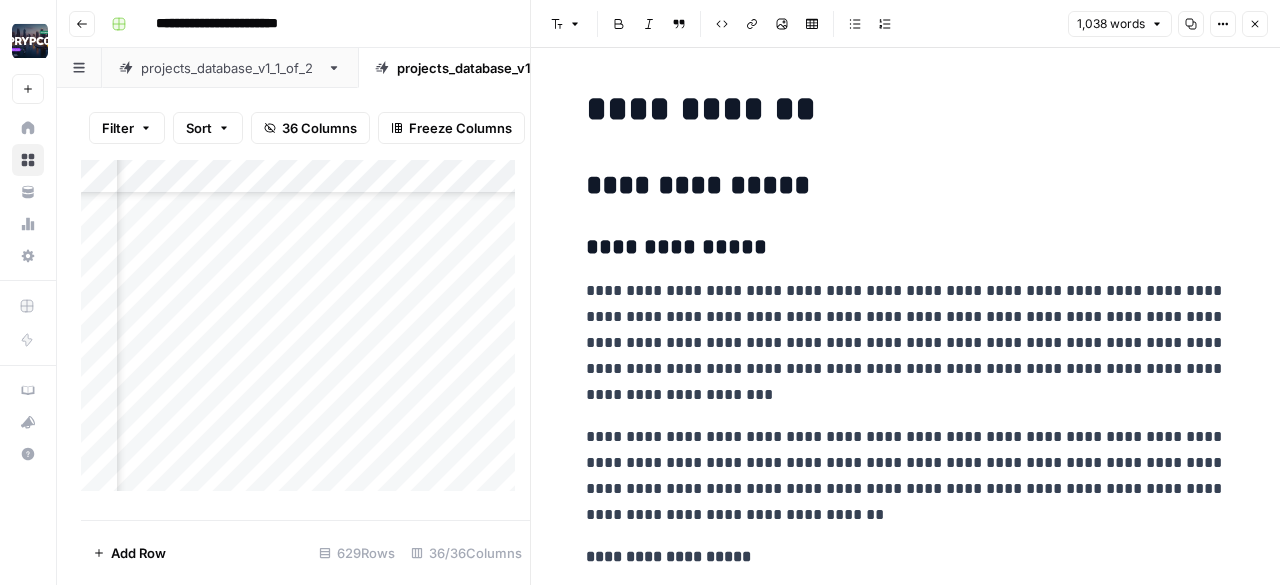 scroll, scrollTop: 0, scrollLeft: 0, axis: both 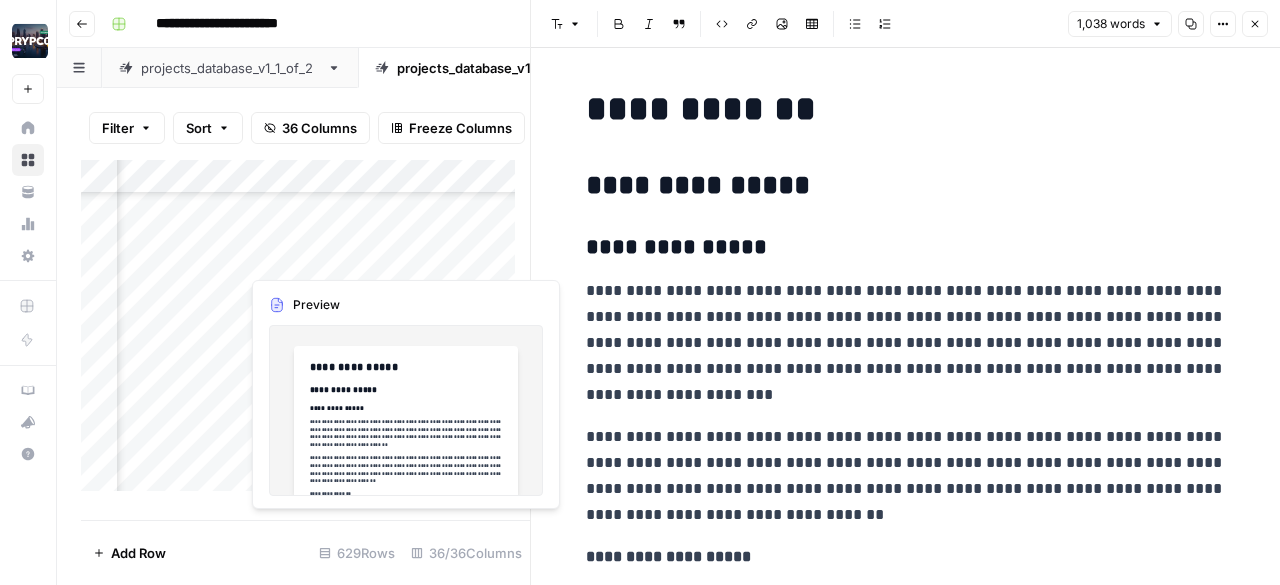click on "Add Column" at bounding box center (305, 333) 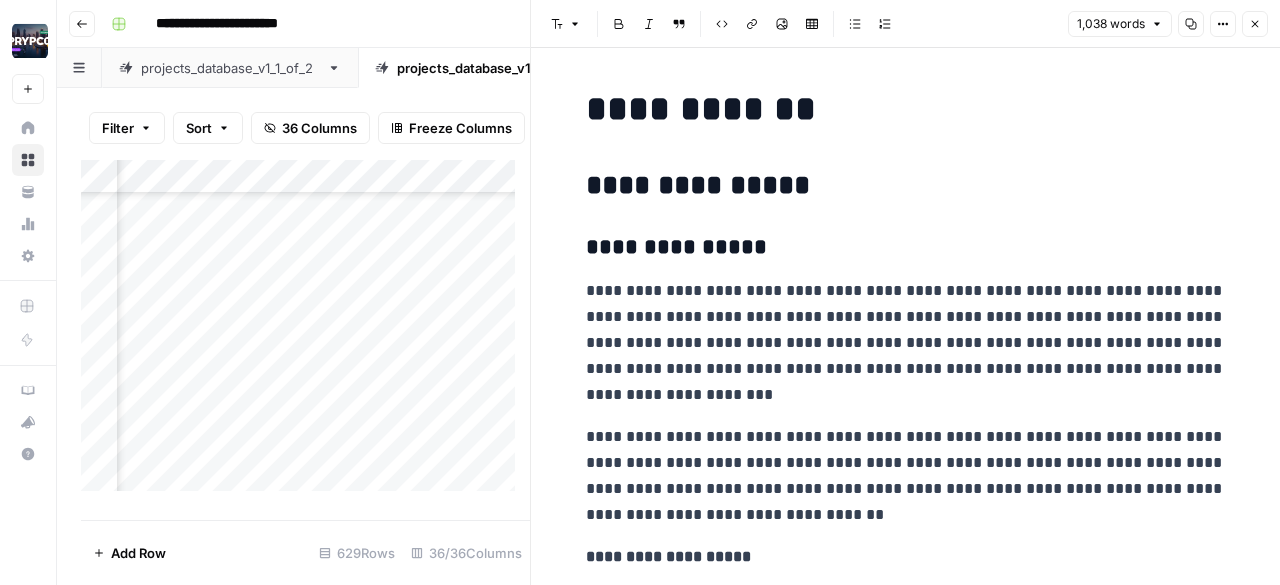 scroll, scrollTop: 21121, scrollLeft: 5096, axis: both 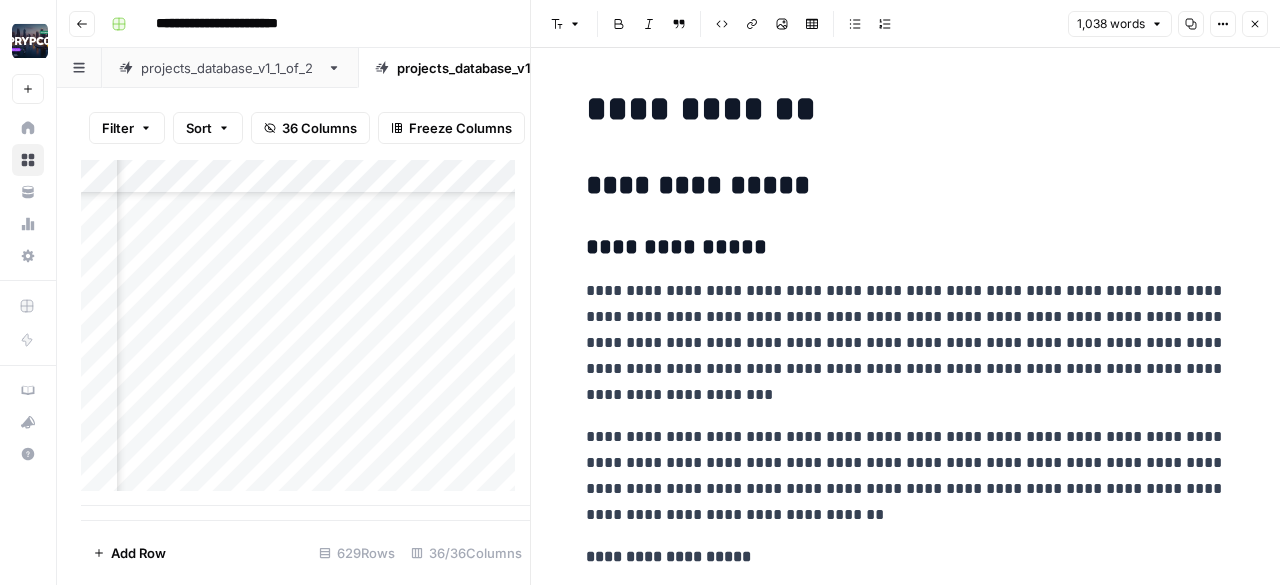 click on "Add Column" at bounding box center (305, 333) 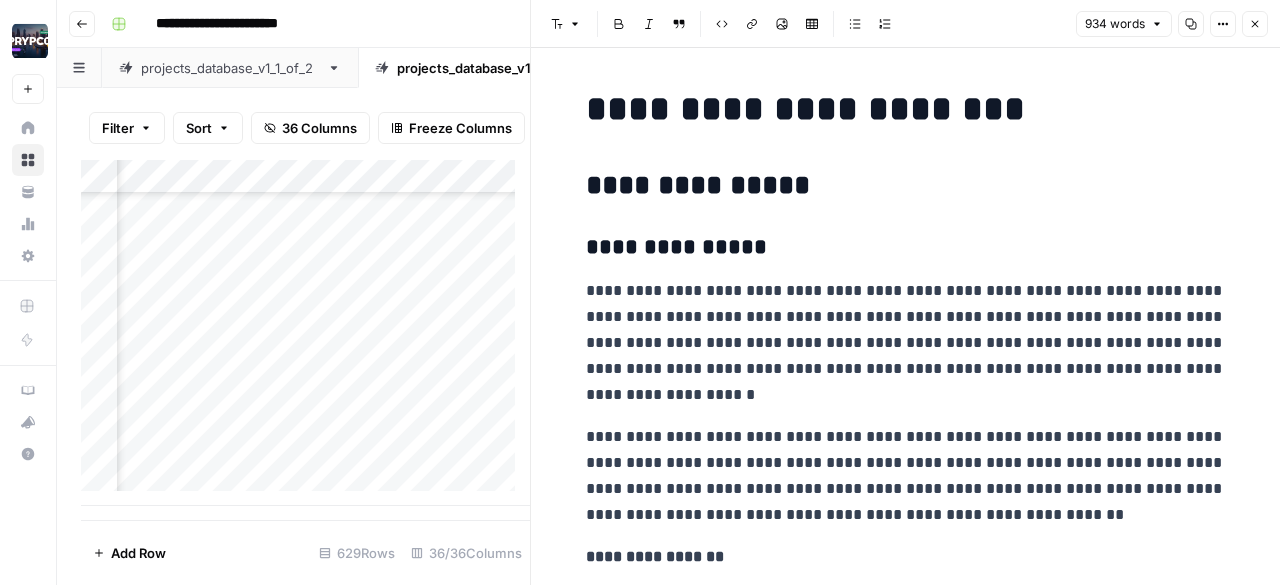 scroll, scrollTop: 21121, scrollLeft: 5171, axis: both 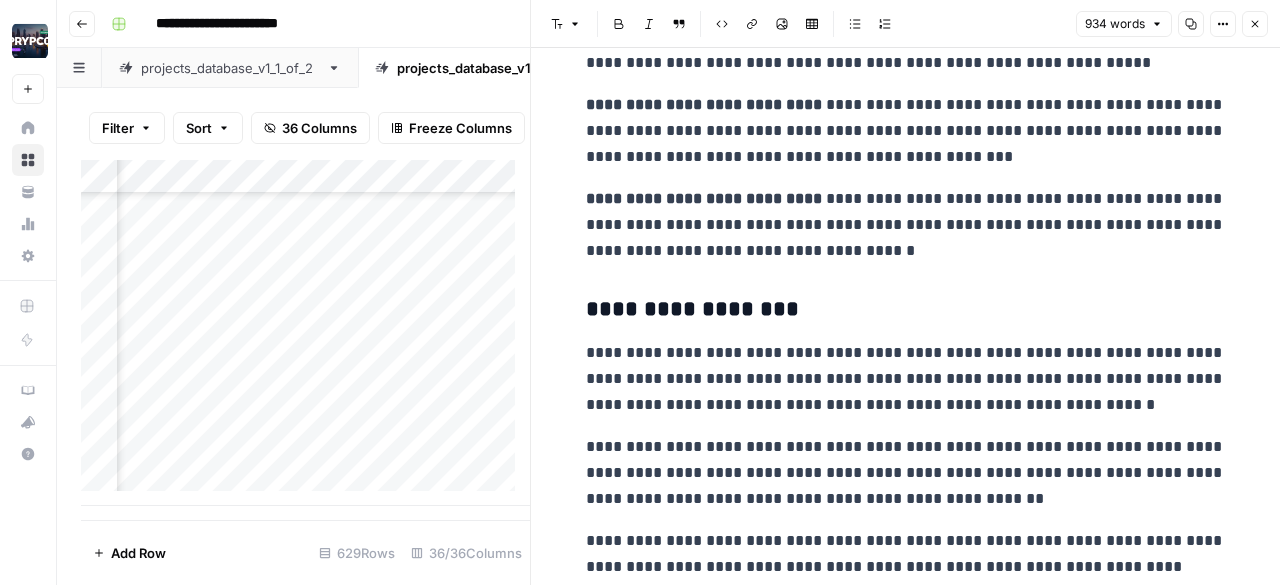 click on "Close" at bounding box center [1255, 24] 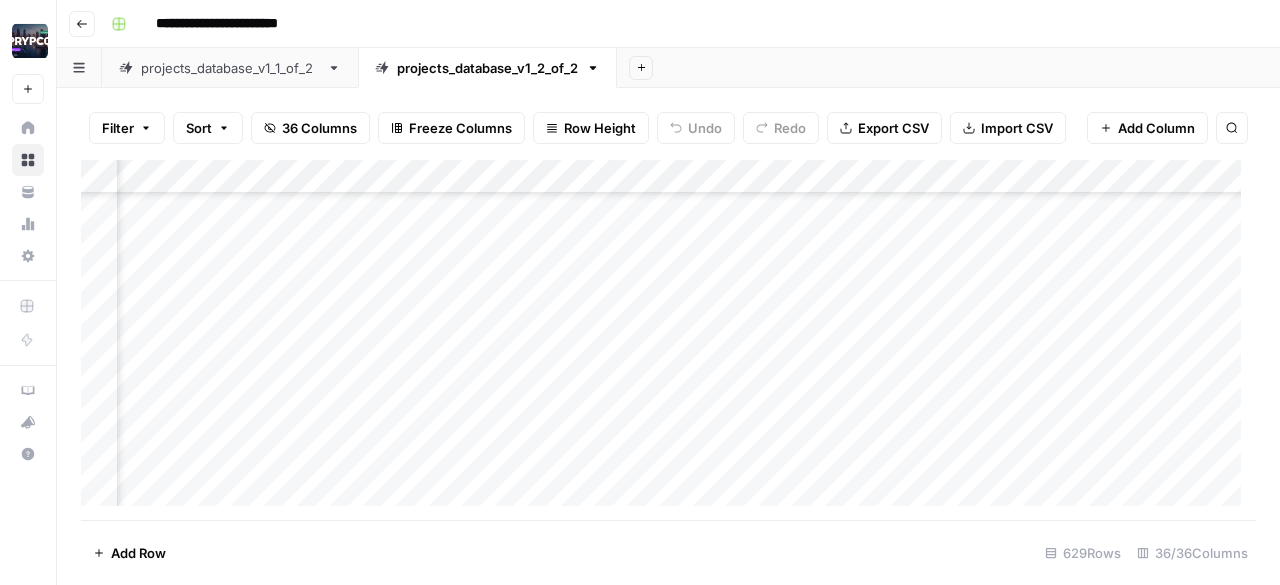 scroll, scrollTop: 21106, scrollLeft: 176, axis: both 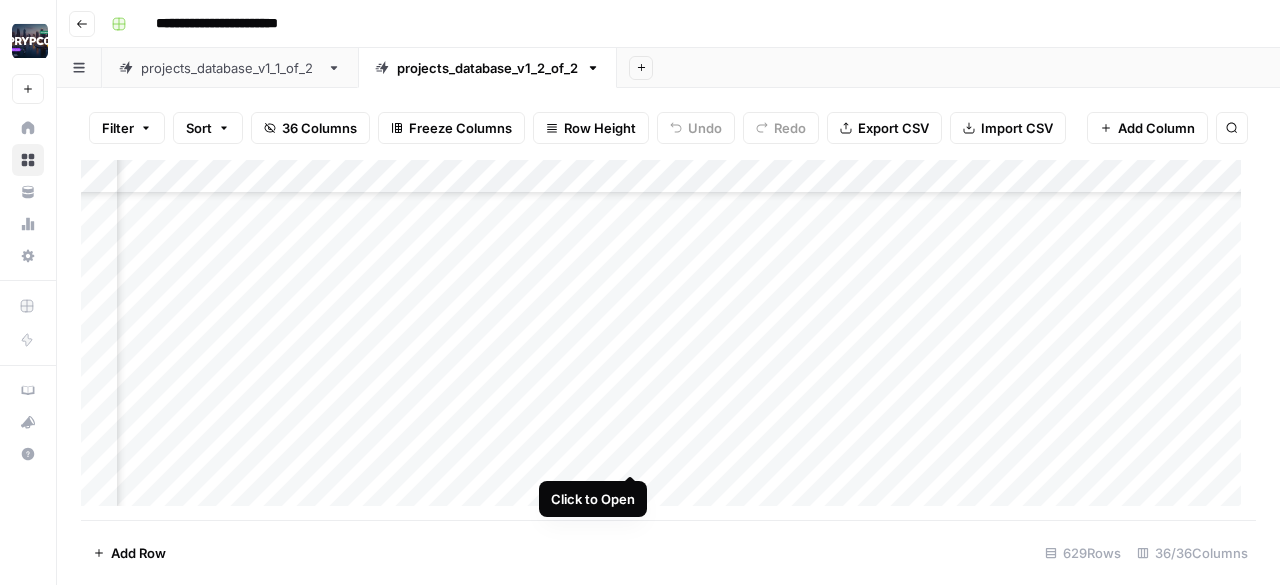 click on "Add Column" at bounding box center (668, 340) 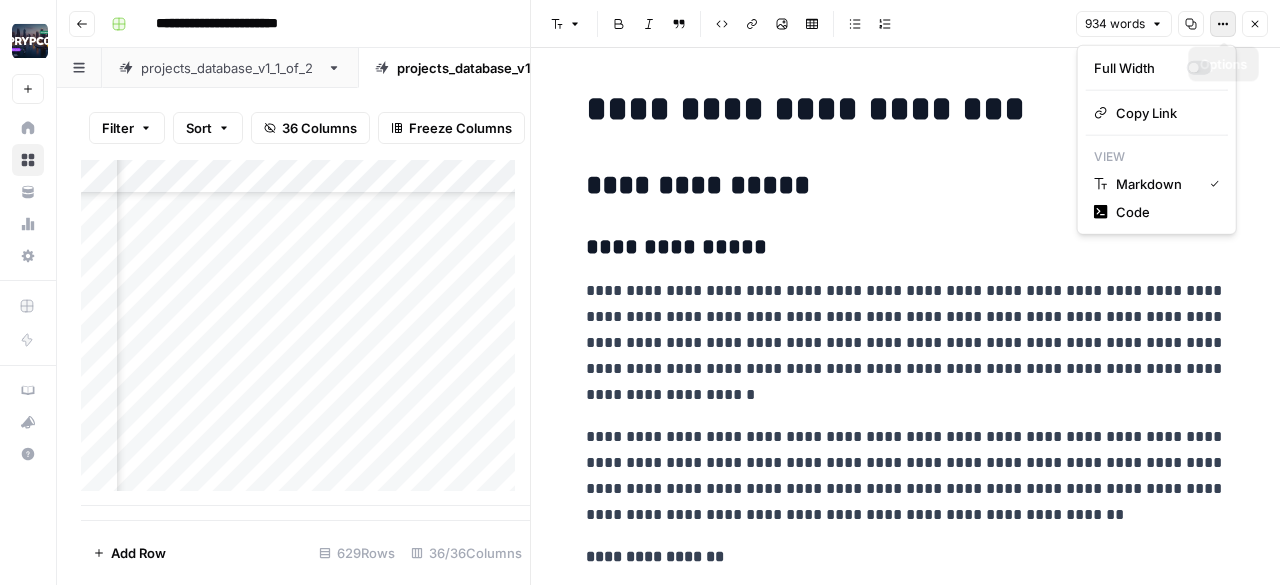 click 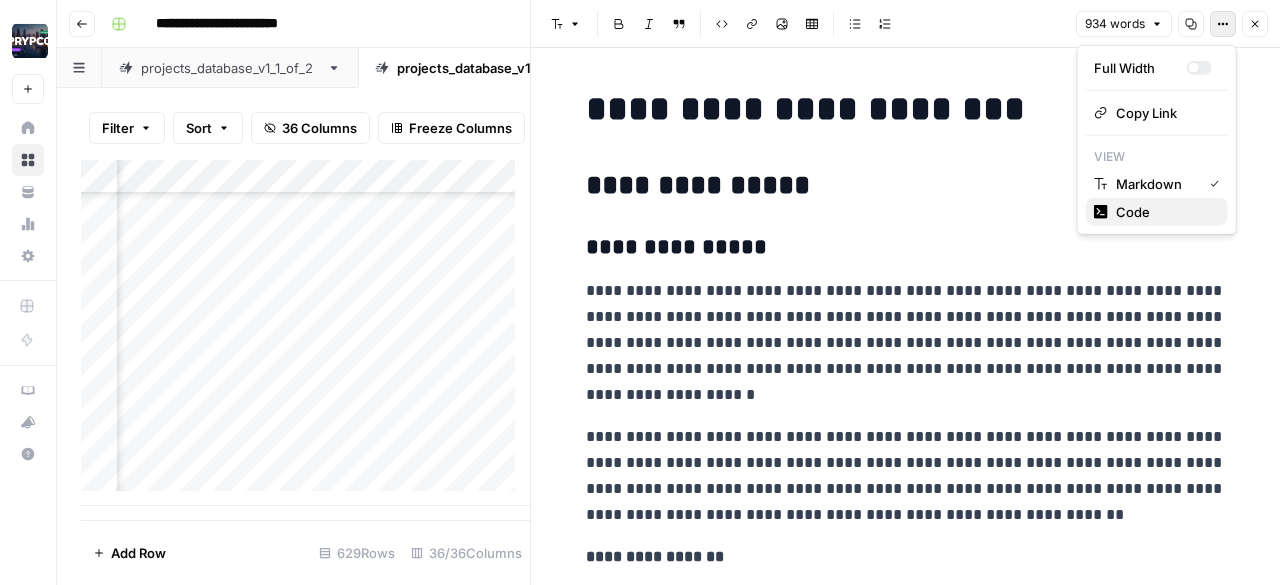 click on "Code" at bounding box center [1164, 212] 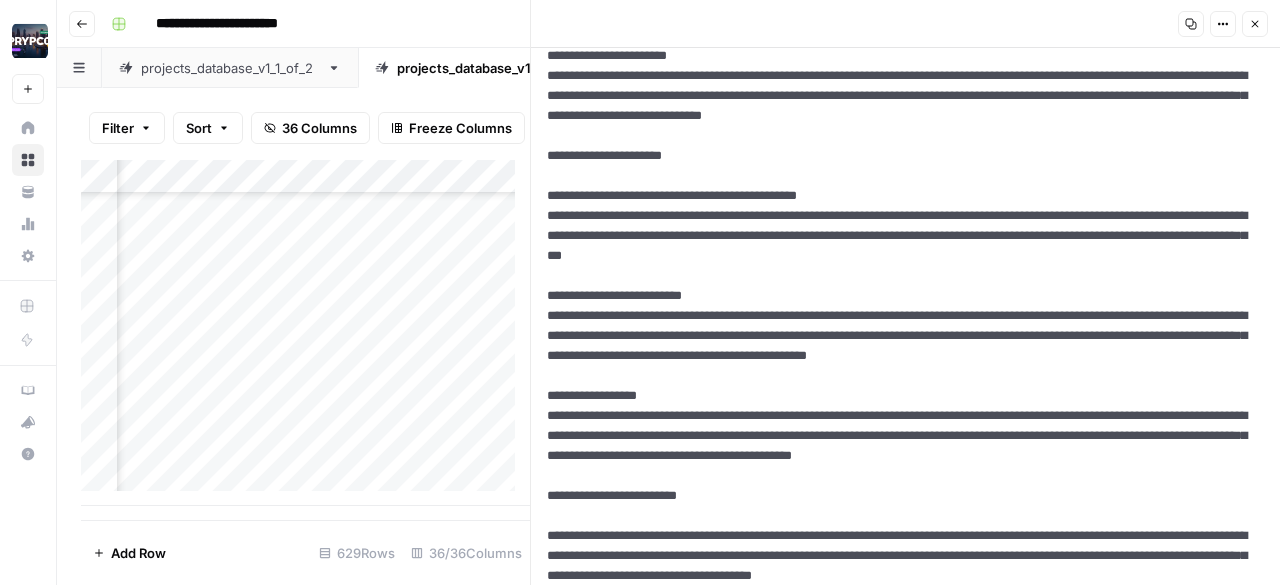scroll, scrollTop: 0, scrollLeft: 0, axis: both 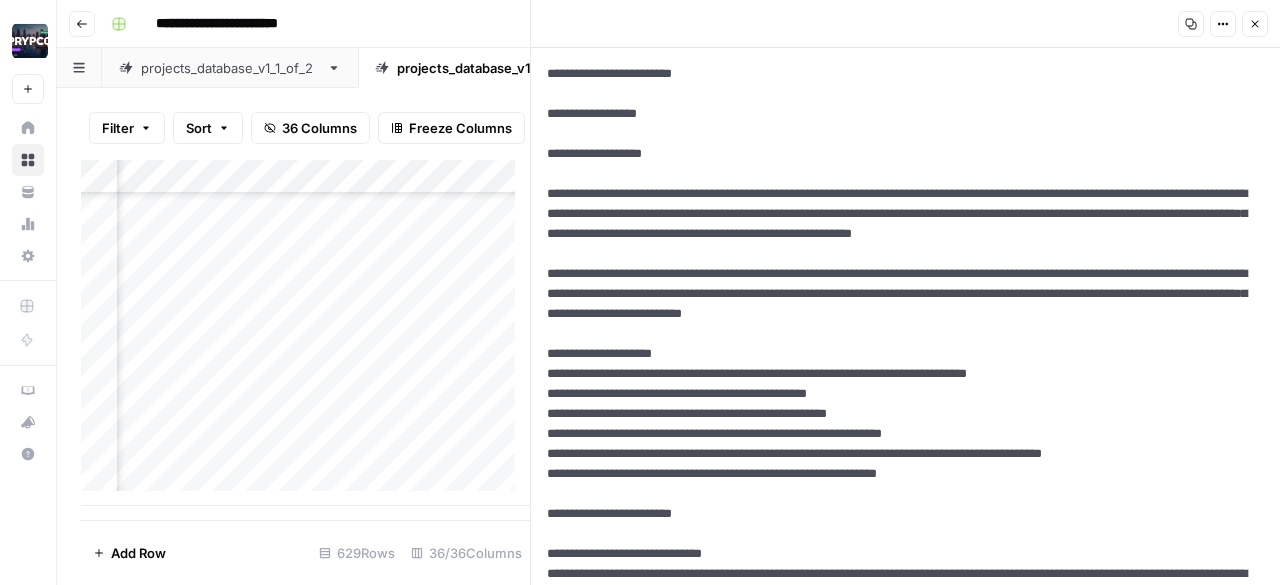 click 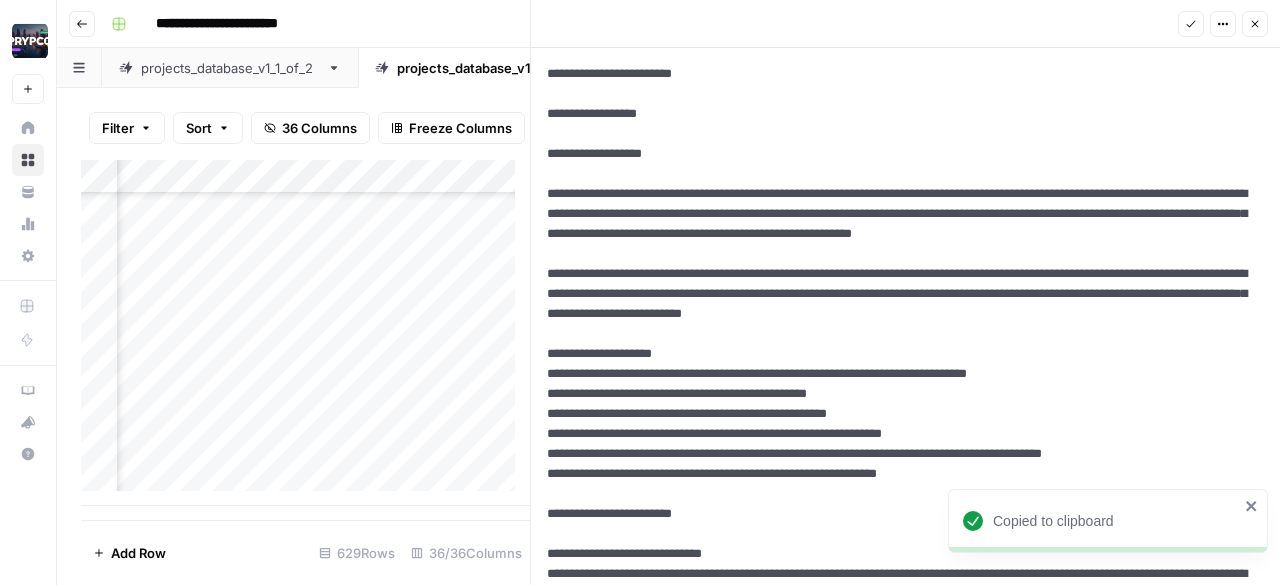 type 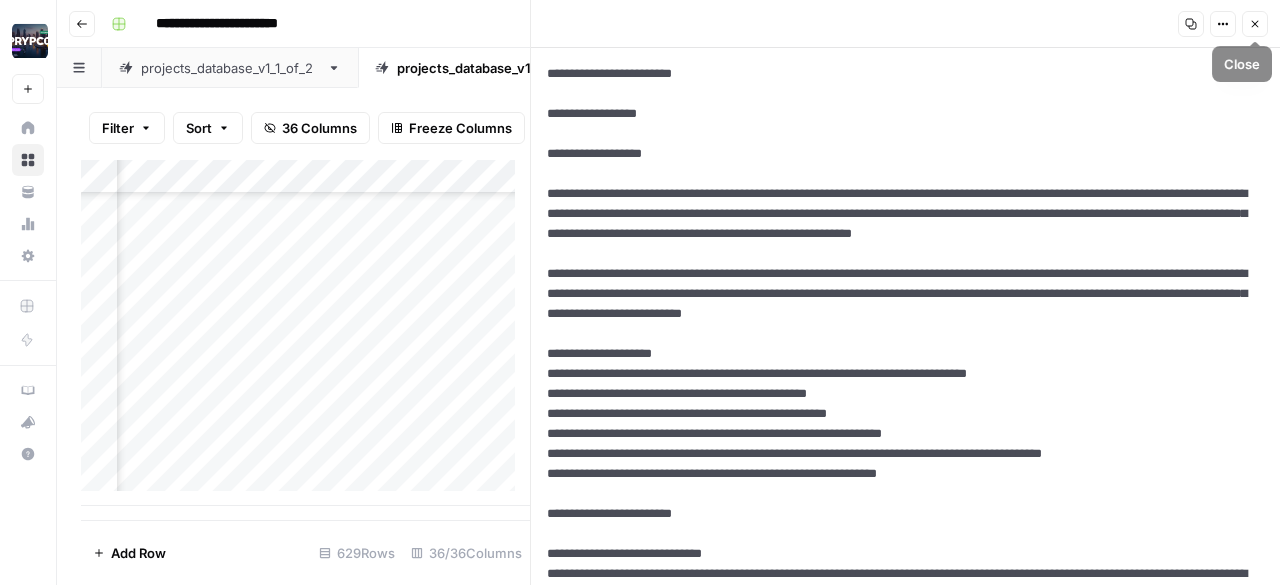 click 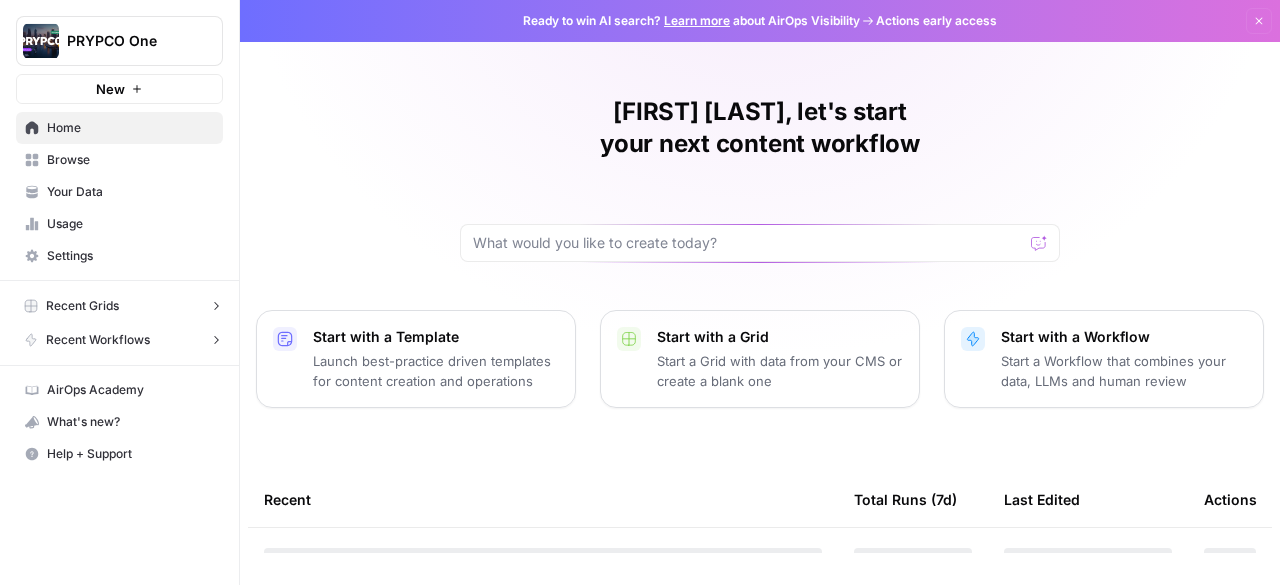 scroll, scrollTop: 0, scrollLeft: 0, axis: both 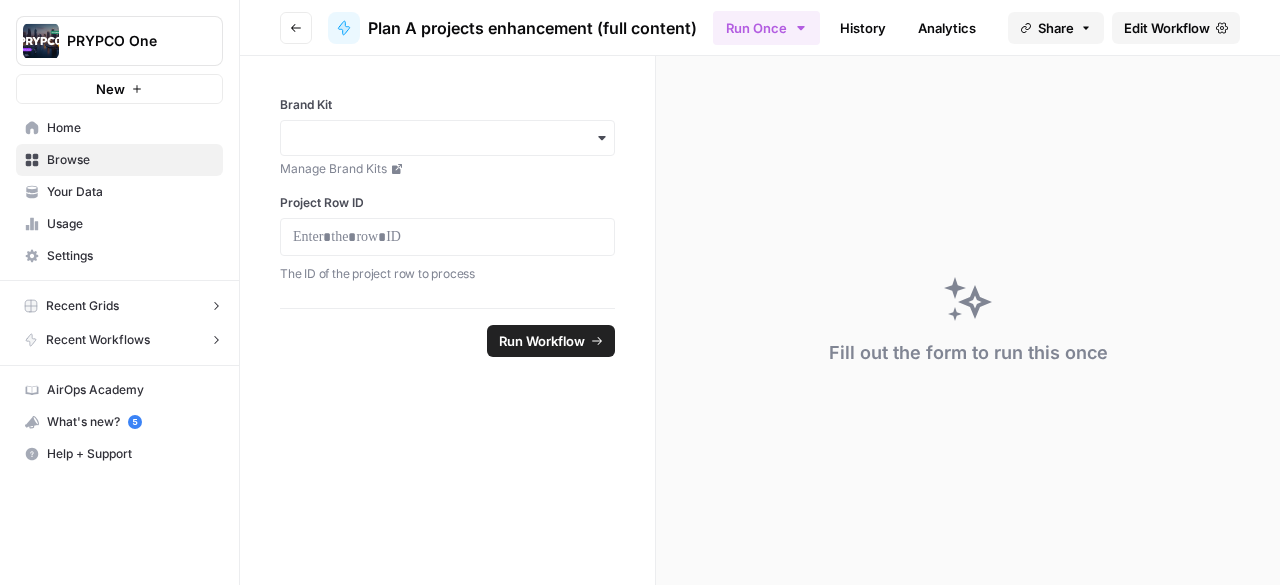 click on "Brand Kit Manage Brand Kits Project Row ID The ID of the project row to process Run Workflow" at bounding box center (448, 320) 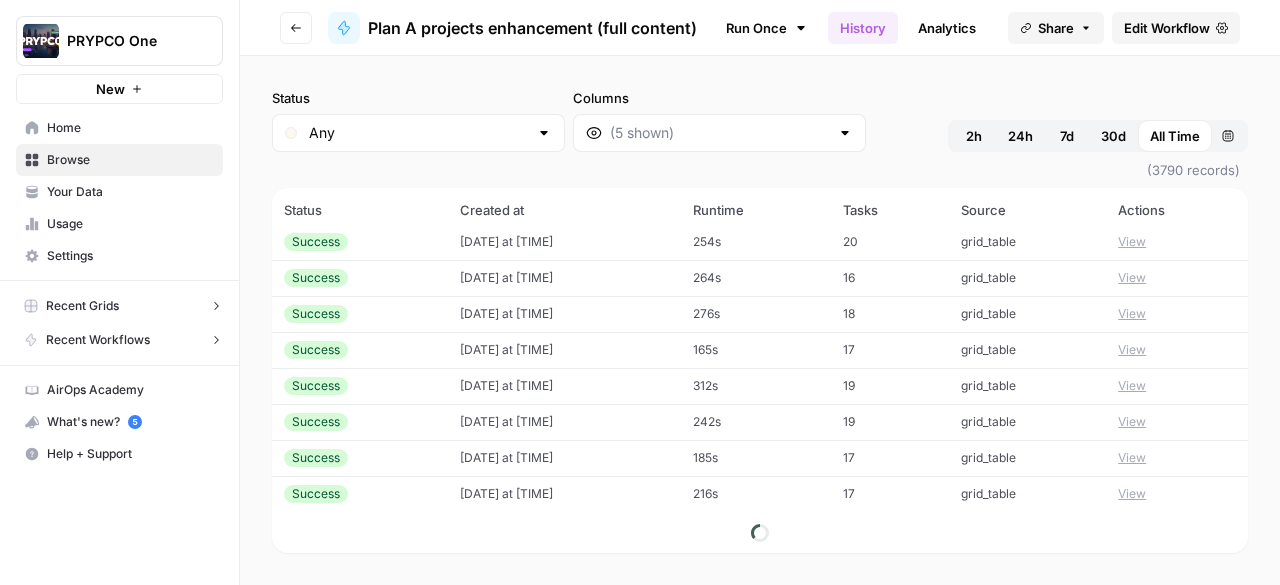 scroll, scrollTop: 0, scrollLeft: 0, axis: both 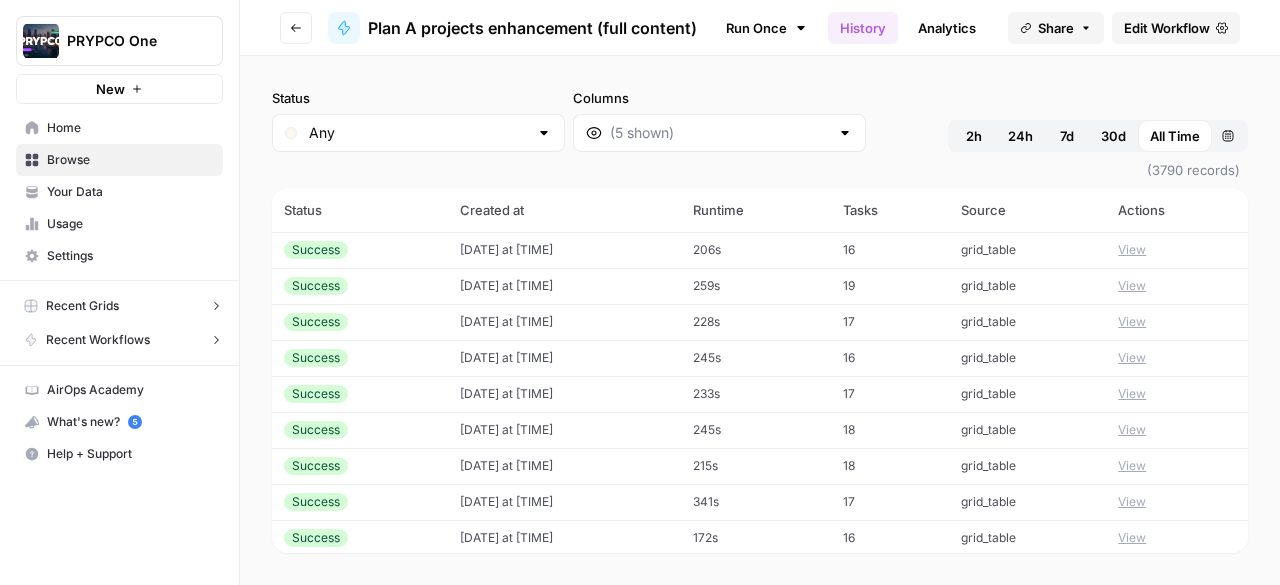 click on "Run Once" at bounding box center [766, 28] 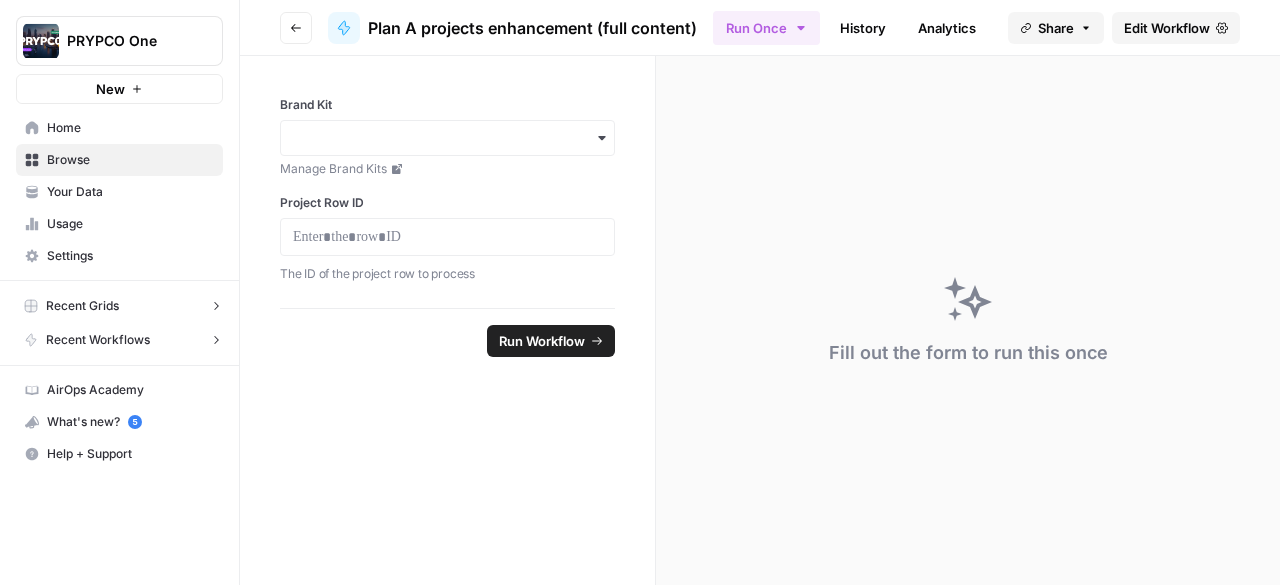 click on "Your Data" at bounding box center (130, 192) 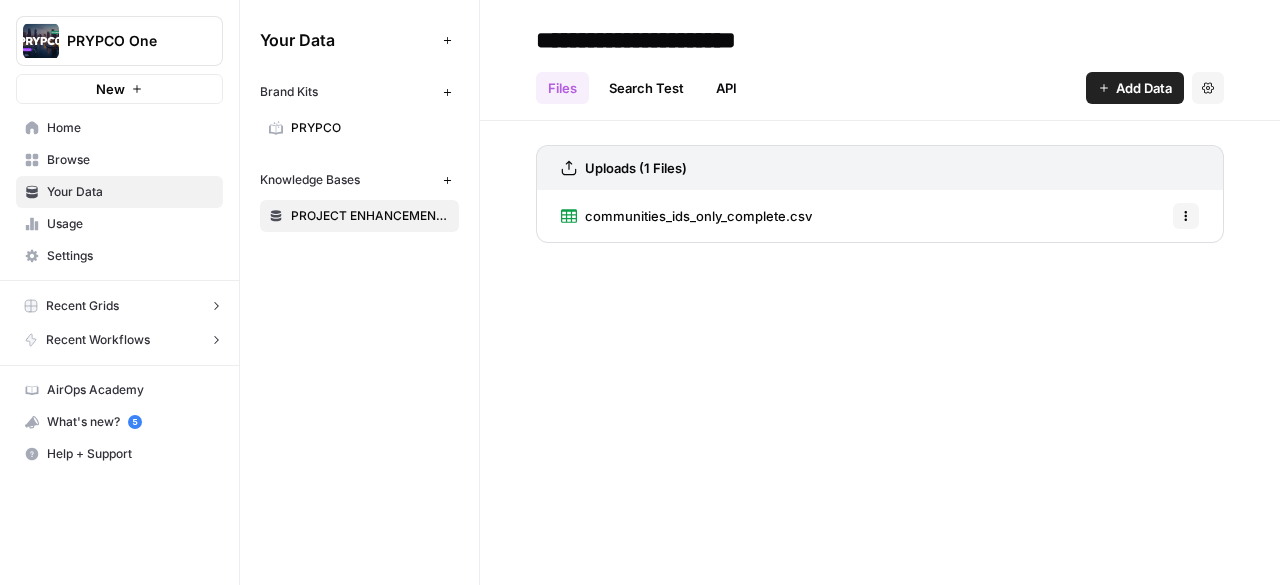 click on "Browse" at bounding box center (130, 160) 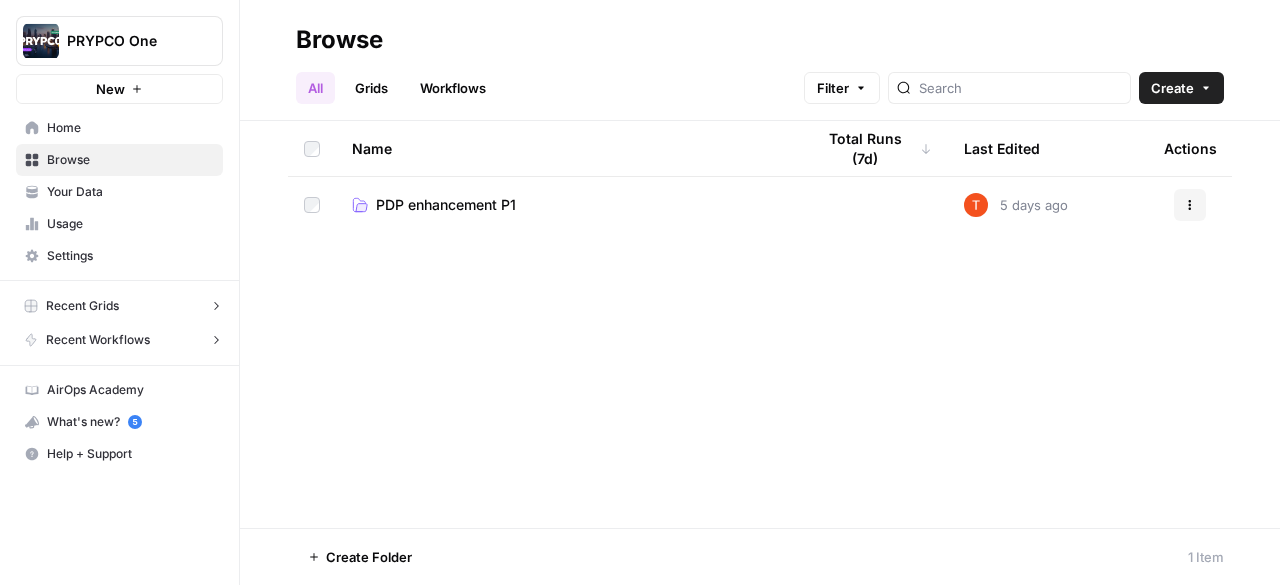 click on "Workflows" at bounding box center (453, 88) 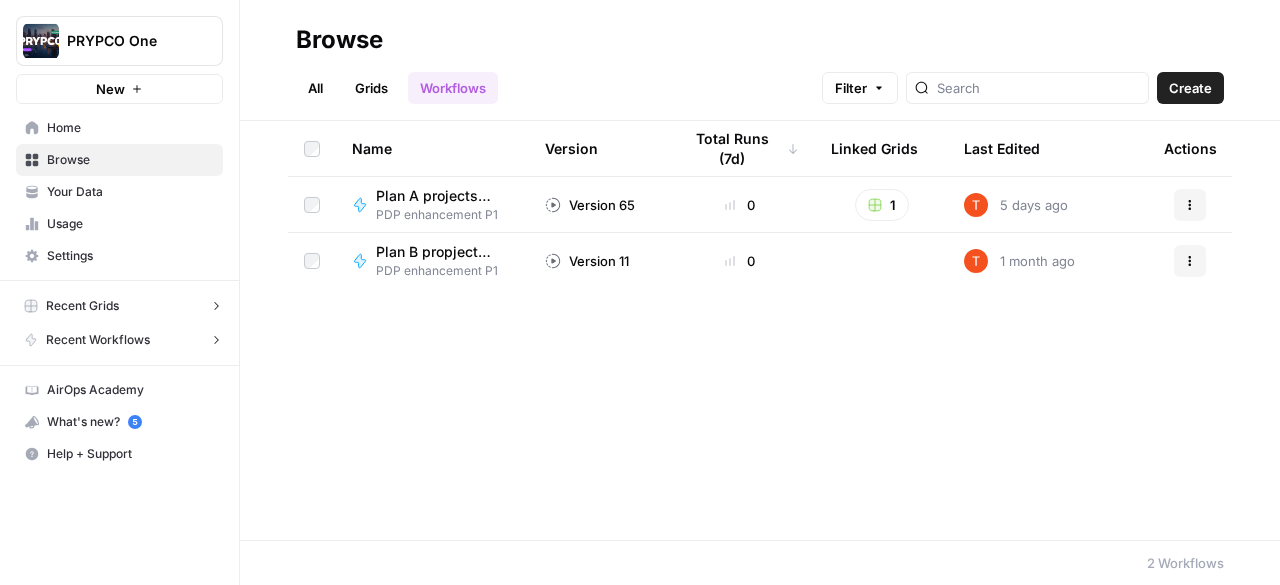 click on "Plan A projects enhancement (full content)" at bounding box center (436, 196) 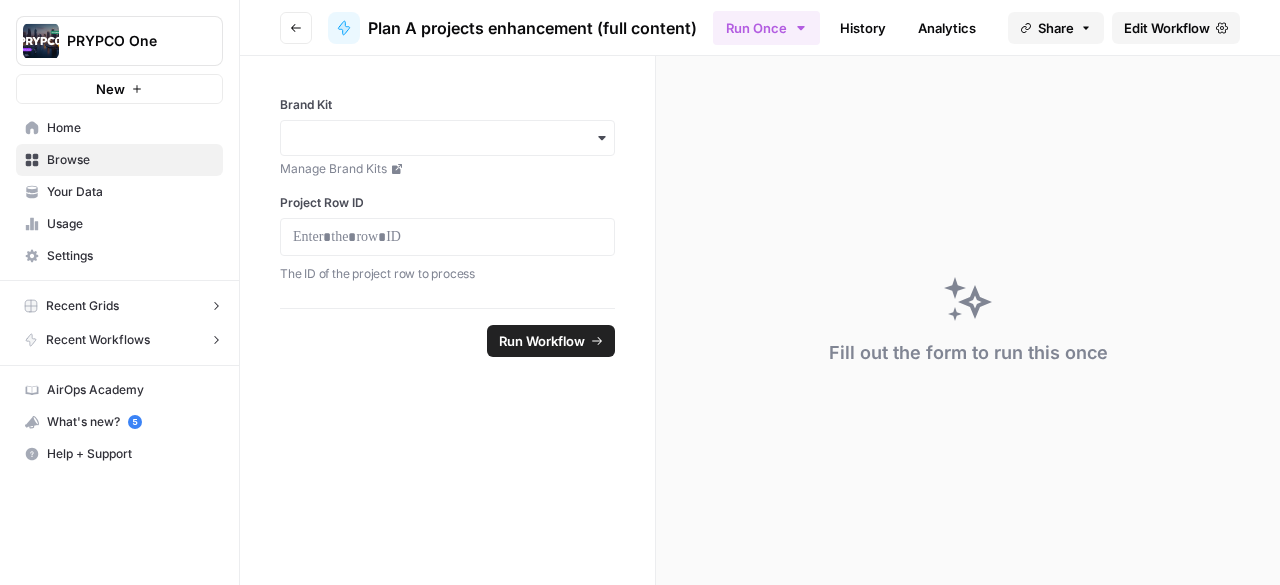 click on "History" at bounding box center (863, 28) 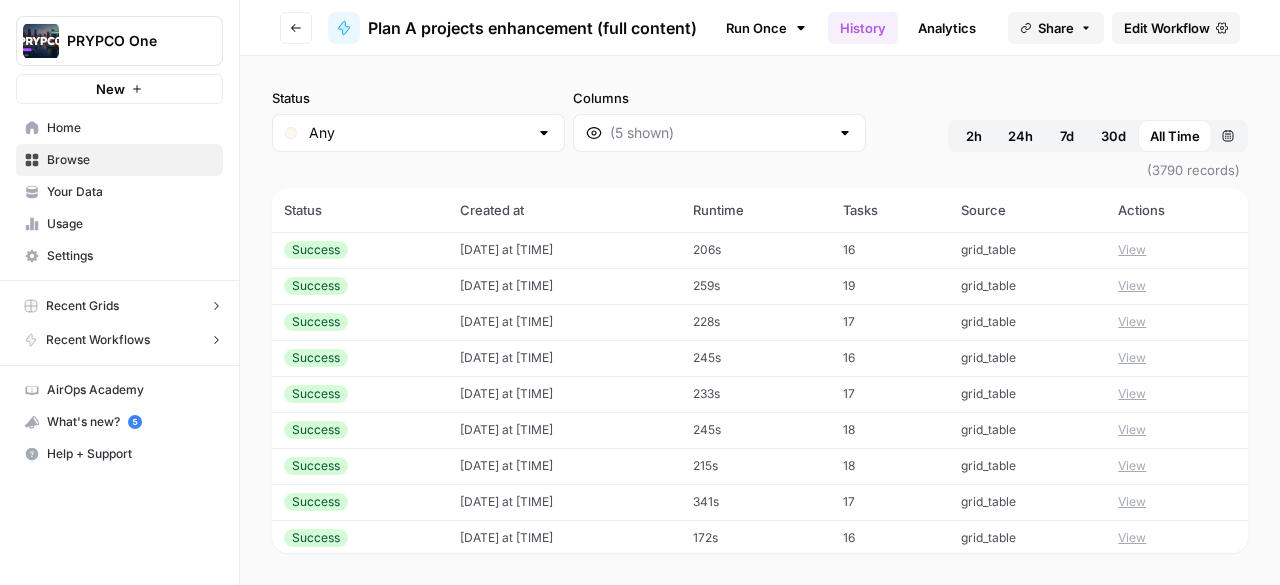 click on "07/23/25 at 10:11 AM" at bounding box center [565, 250] 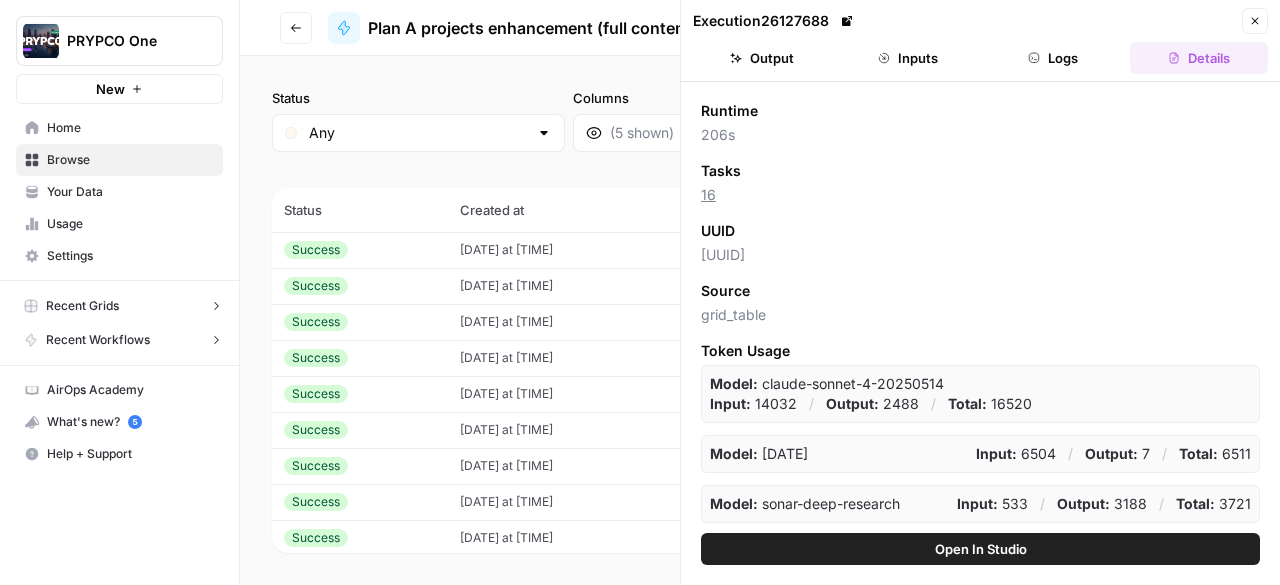scroll, scrollTop: 0, scrollLeft: 0, axis: both 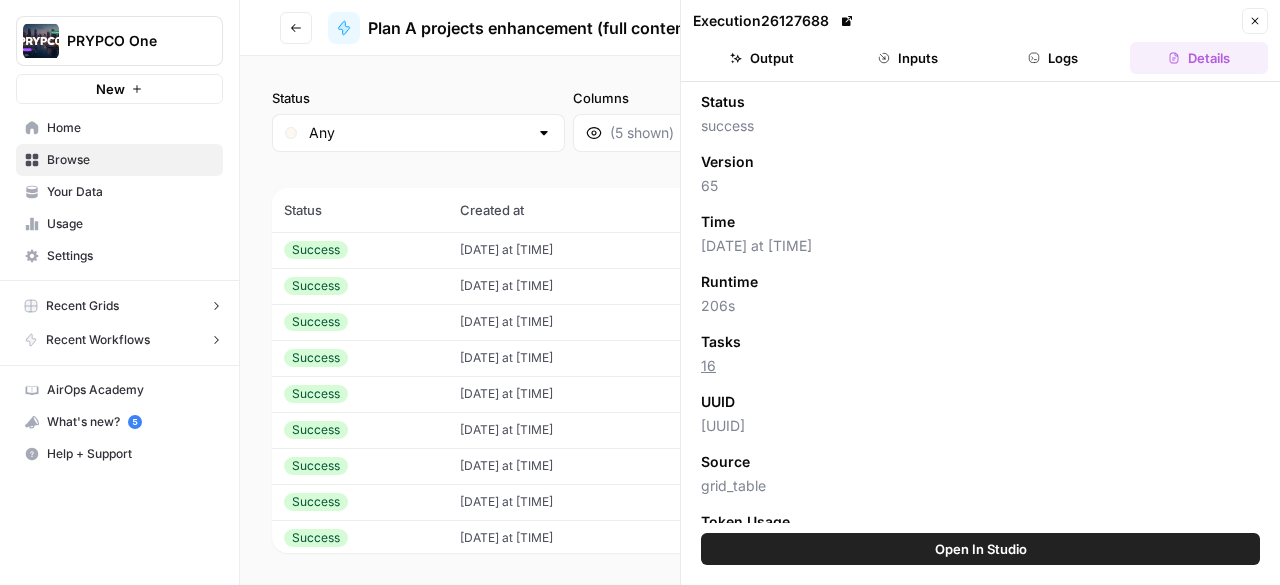 click on "Output" at bounding box center (762, 58) 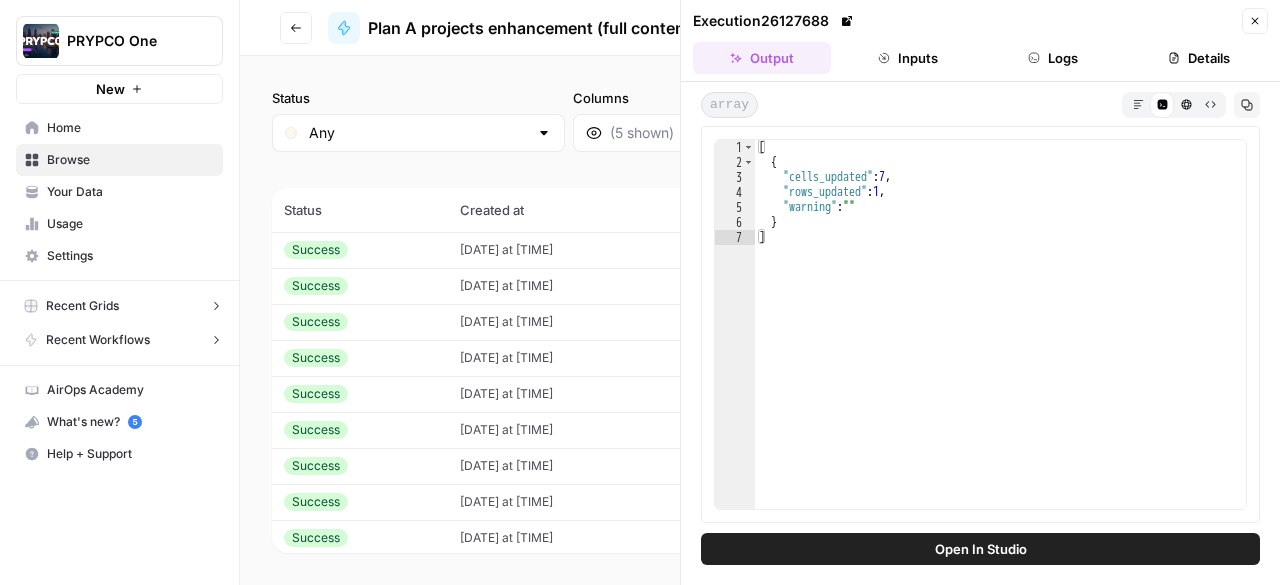 click on "Logs" at bounding box center [1054, 58] 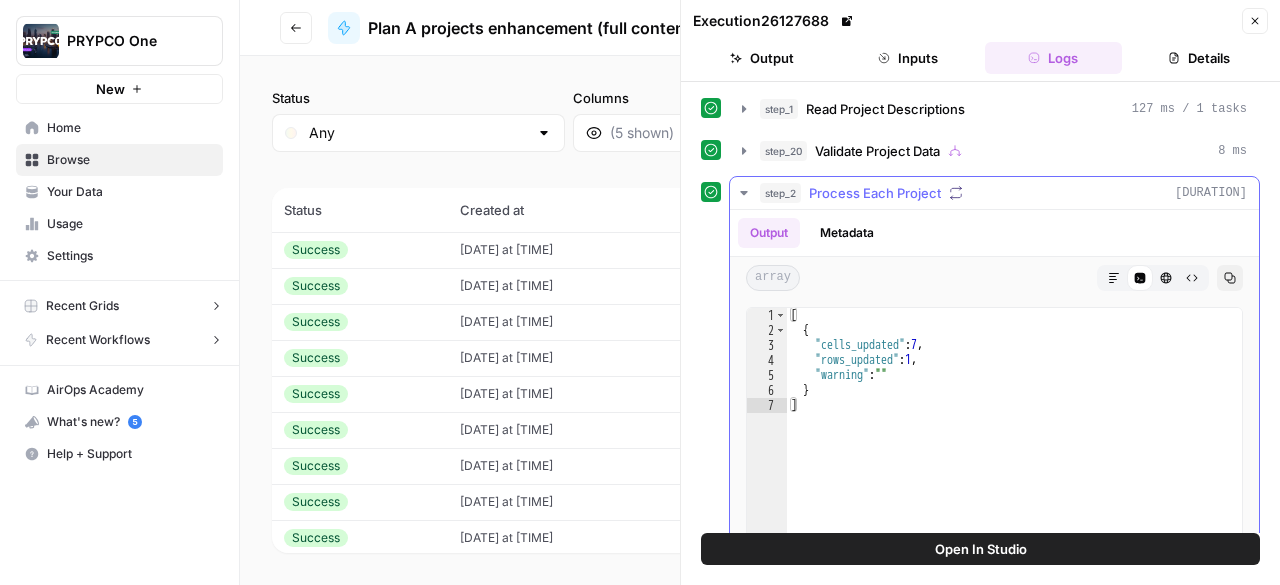 scroll, scrollTop: 565, scrollLeft: 0, axis: vertical 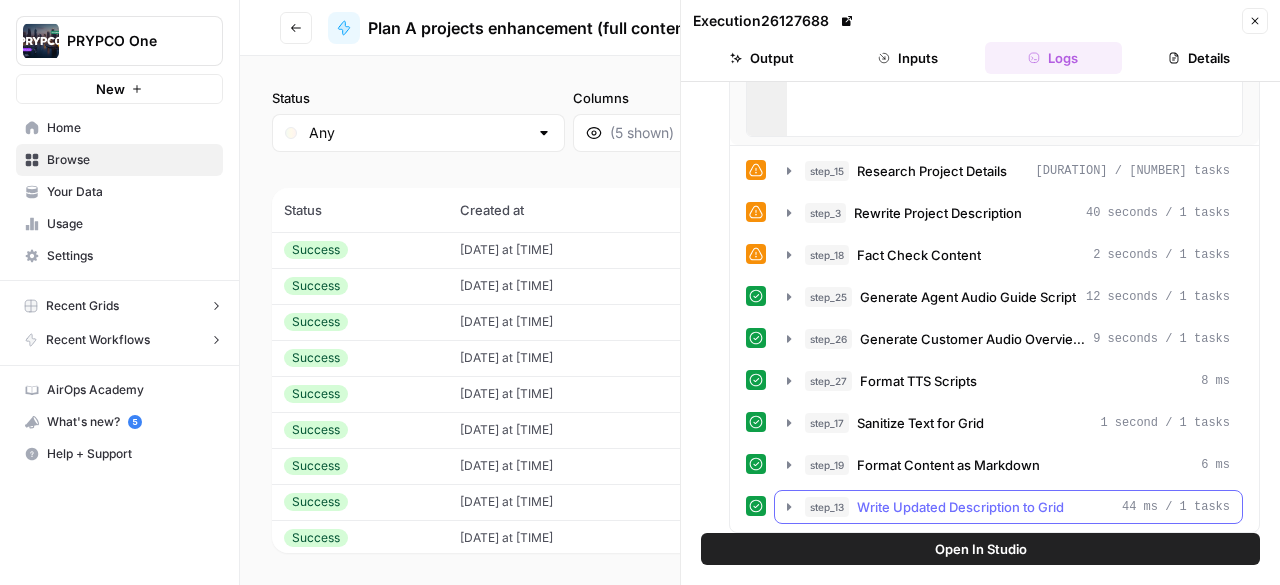 click on "Write Updated Description to Grid" at bounding box center (960, 507) 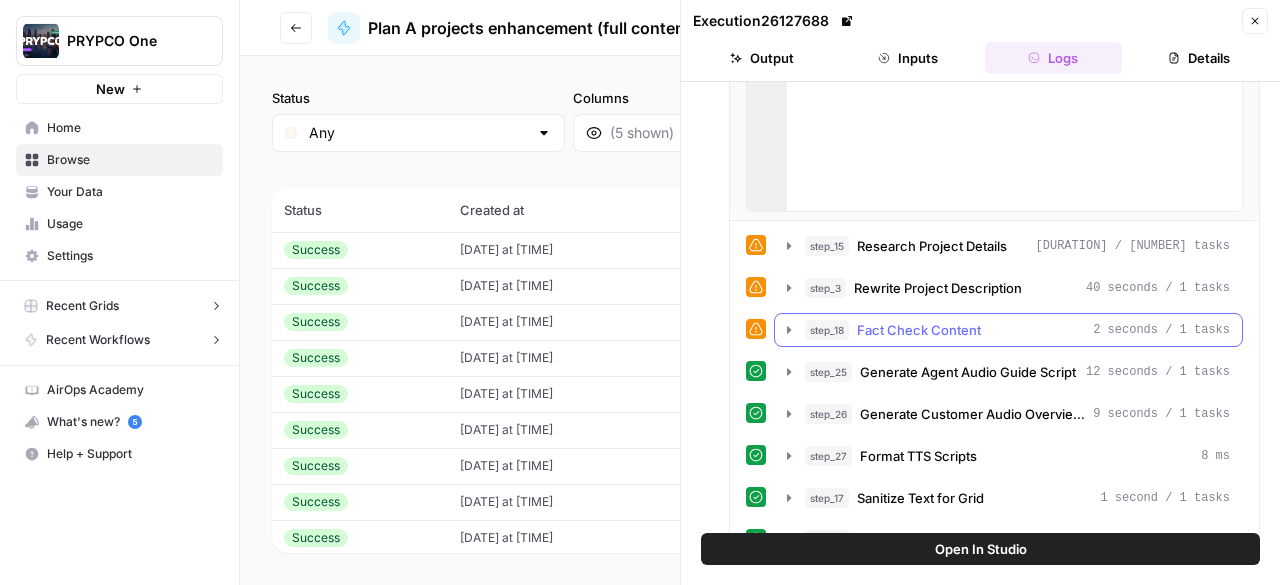 scroll, scrollTop: 489, scrollLeft: 0, axis: vertical 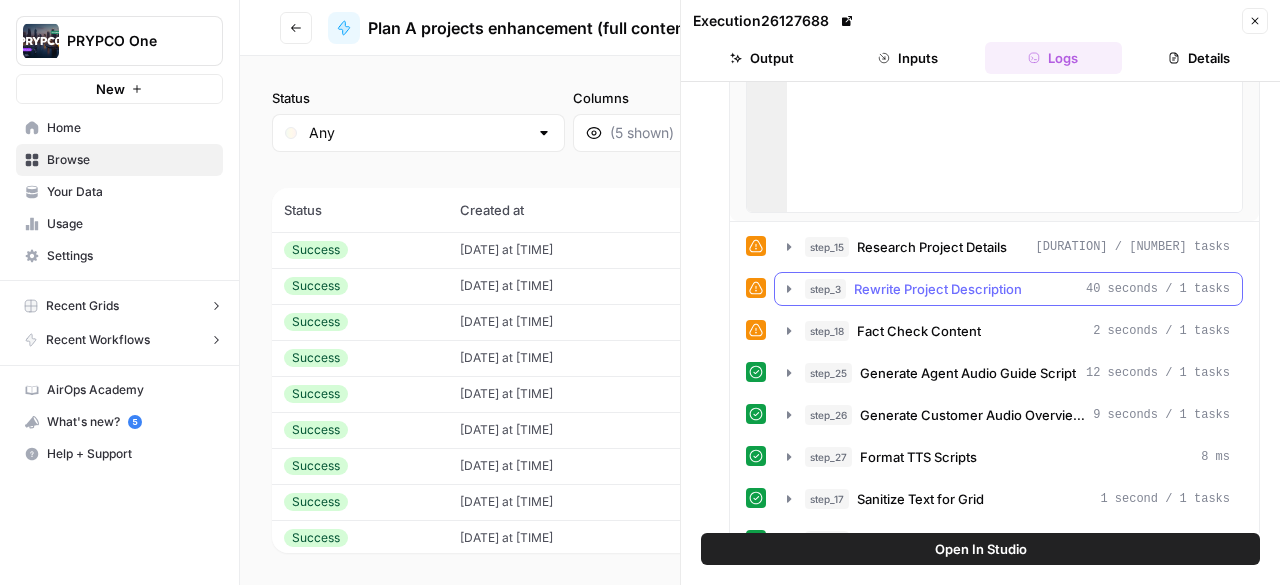 click on "Rewrite Project Description" at bounding box center [938, 289] 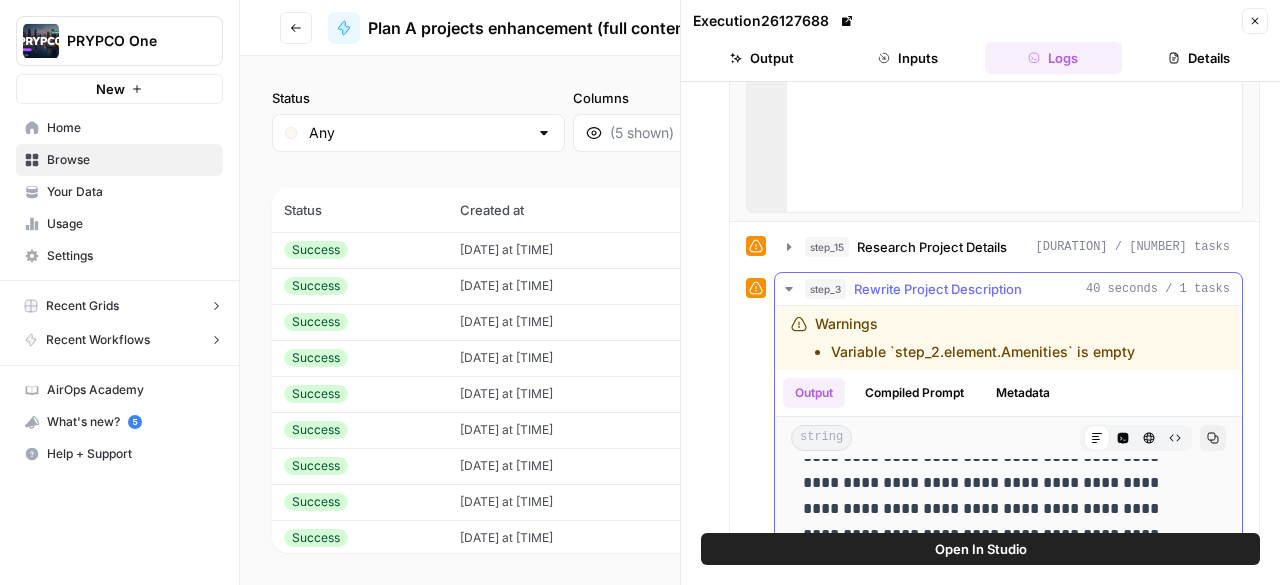 scroll, scrollTop: 342, scrollLeft: 0, axis: vertical 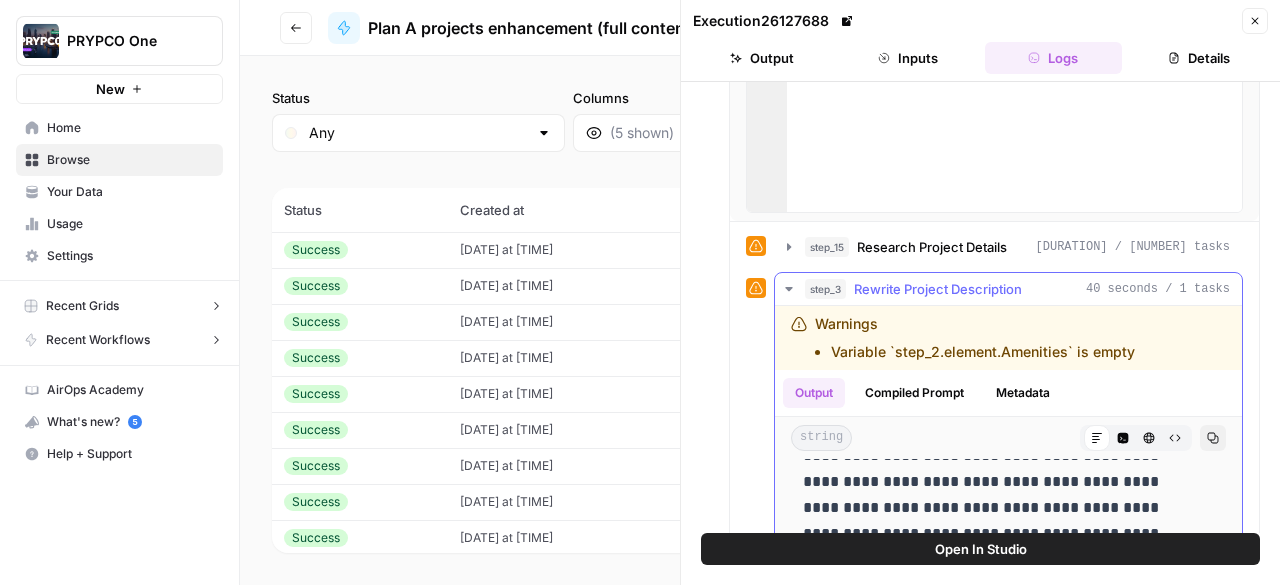click 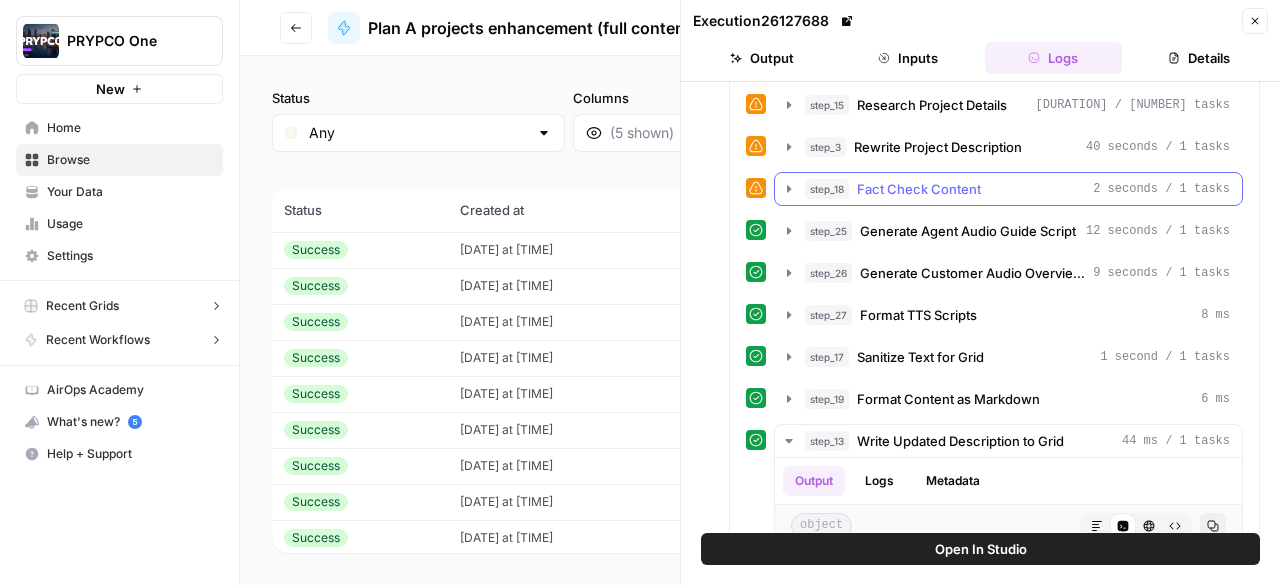 scroll, scrollTop: 645, scrollLeft: 0, axis: vertical 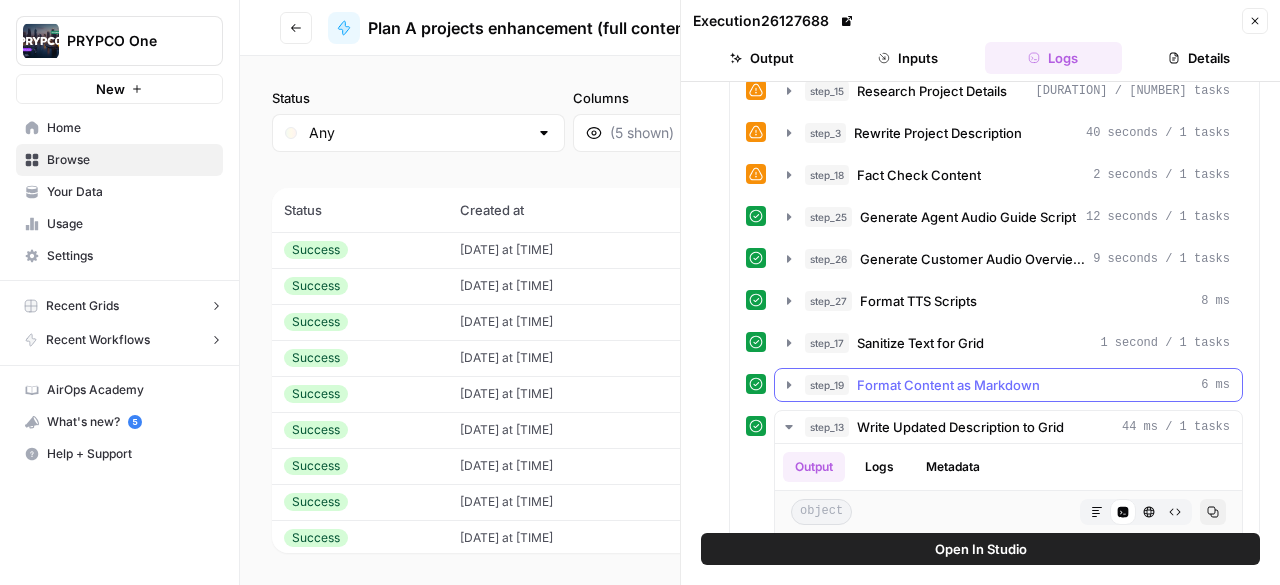 click on "Format Content as Markdown" at bounding box center [948, 385] 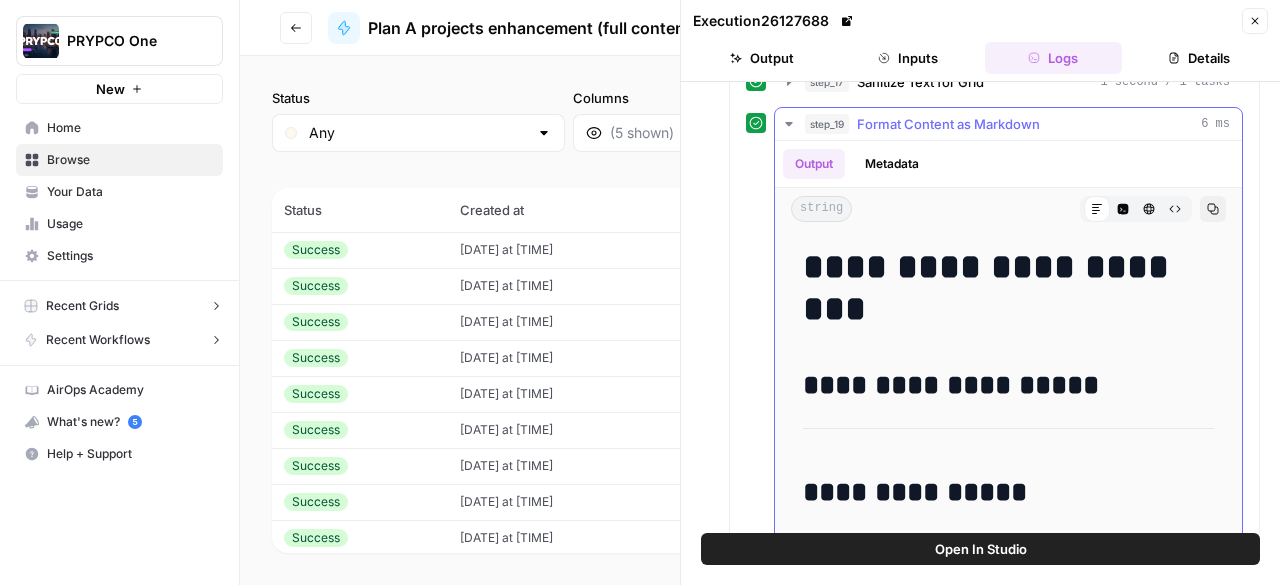 scroll, scrollTop: 904, scrollLeft: 0, axis: vertical 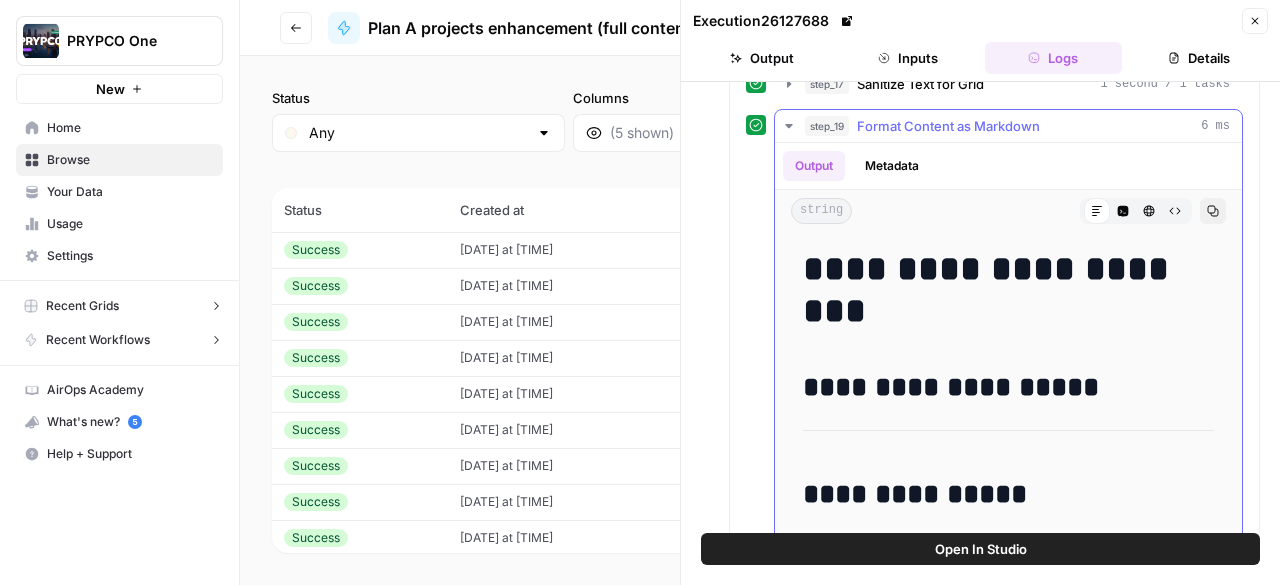 click on "**********" at bounding box center [1001, 290] 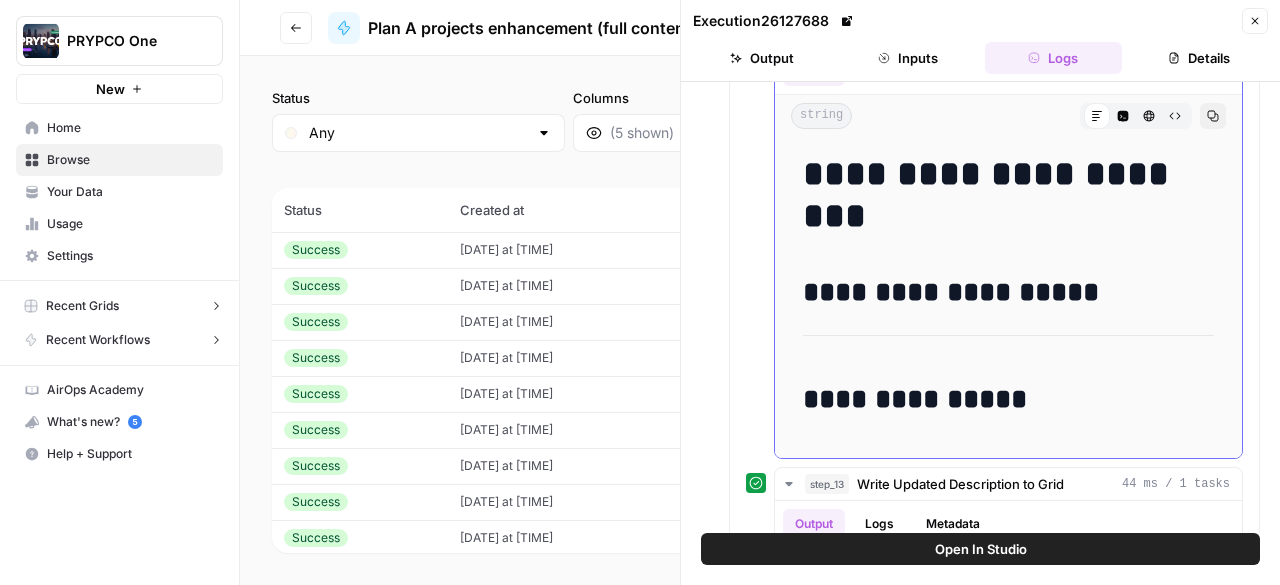 scroll, scrollTop: 910, scrollLeft: 0, axis: vertical 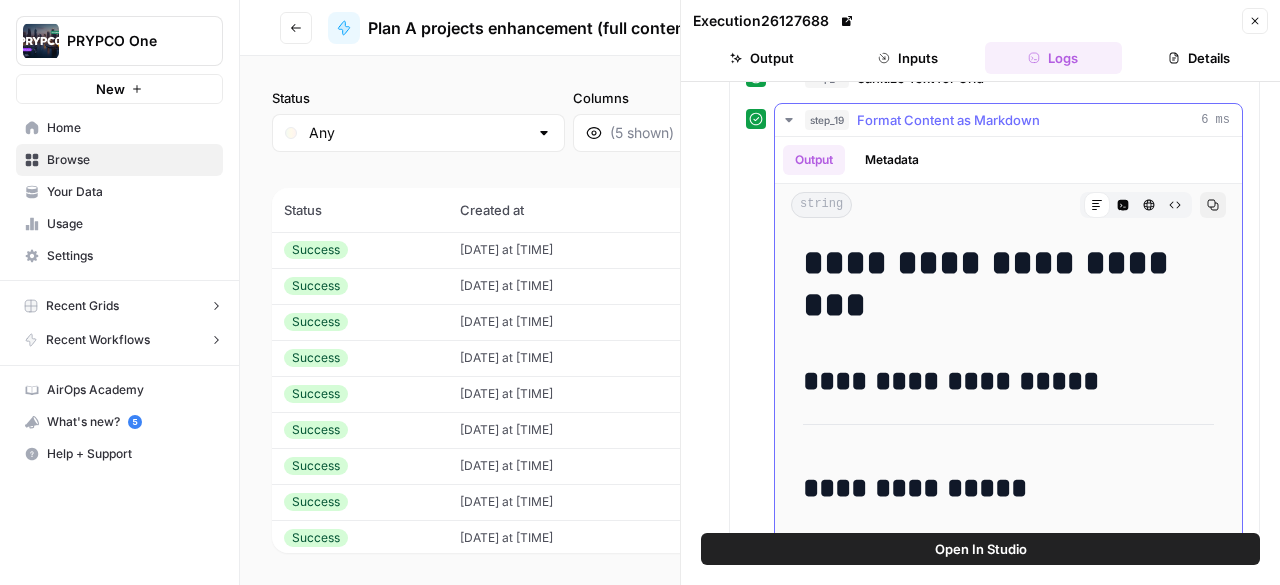 click 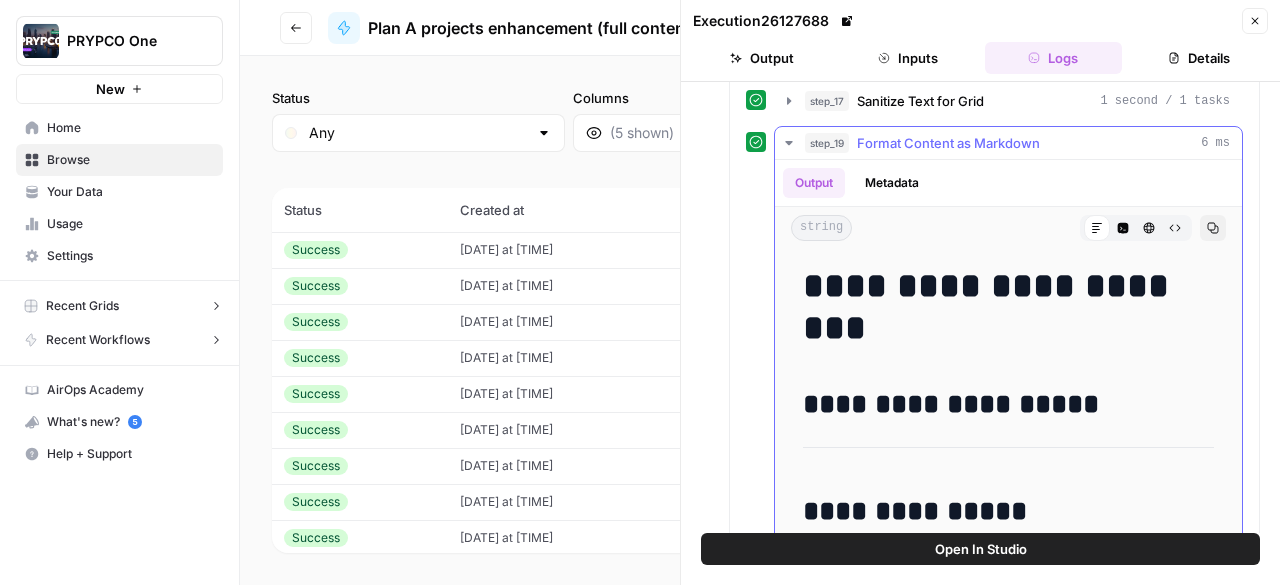 scroll, scrollTop: 861, scrollLeft: 0, axis: vertical 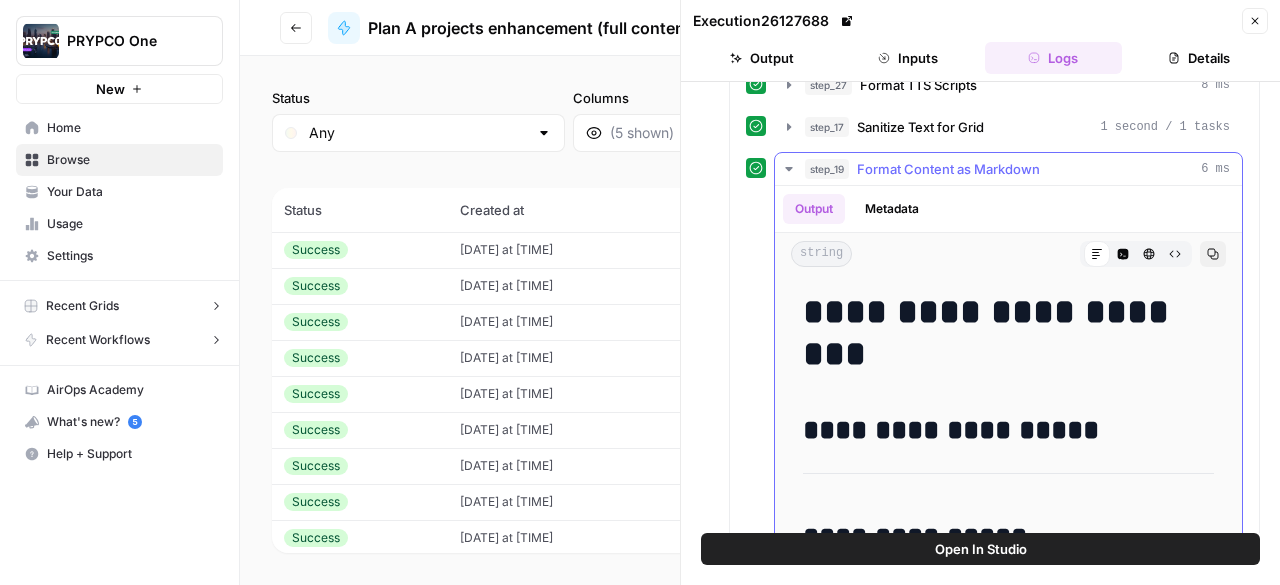 click 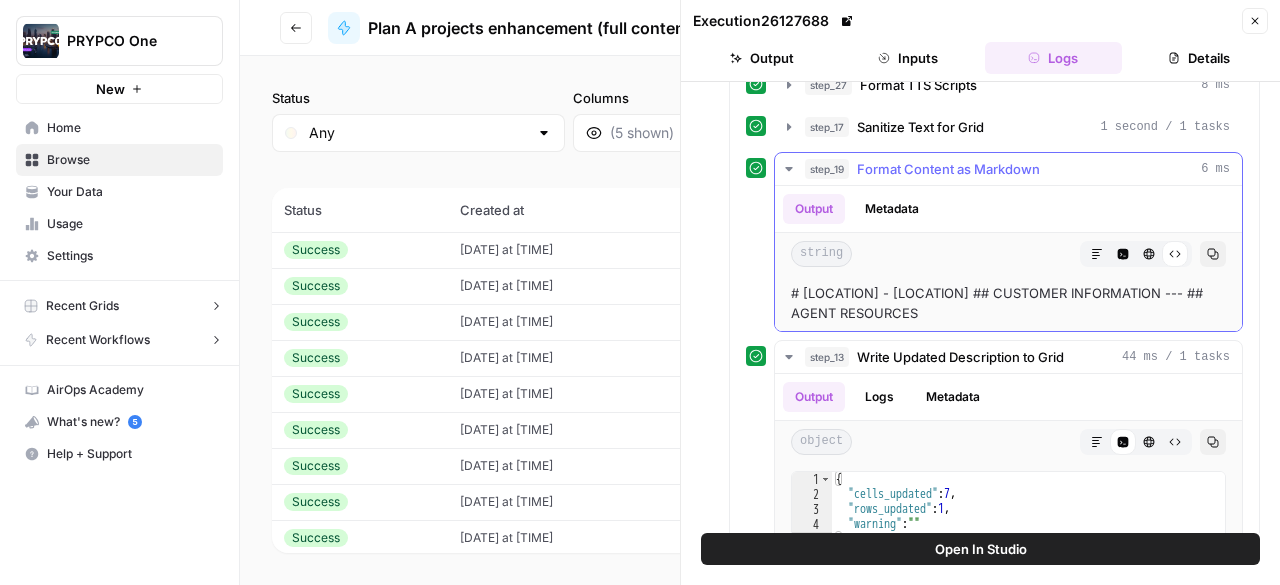 scroll, scrollTop: 939, scrollLeft: 0, axis: vertical 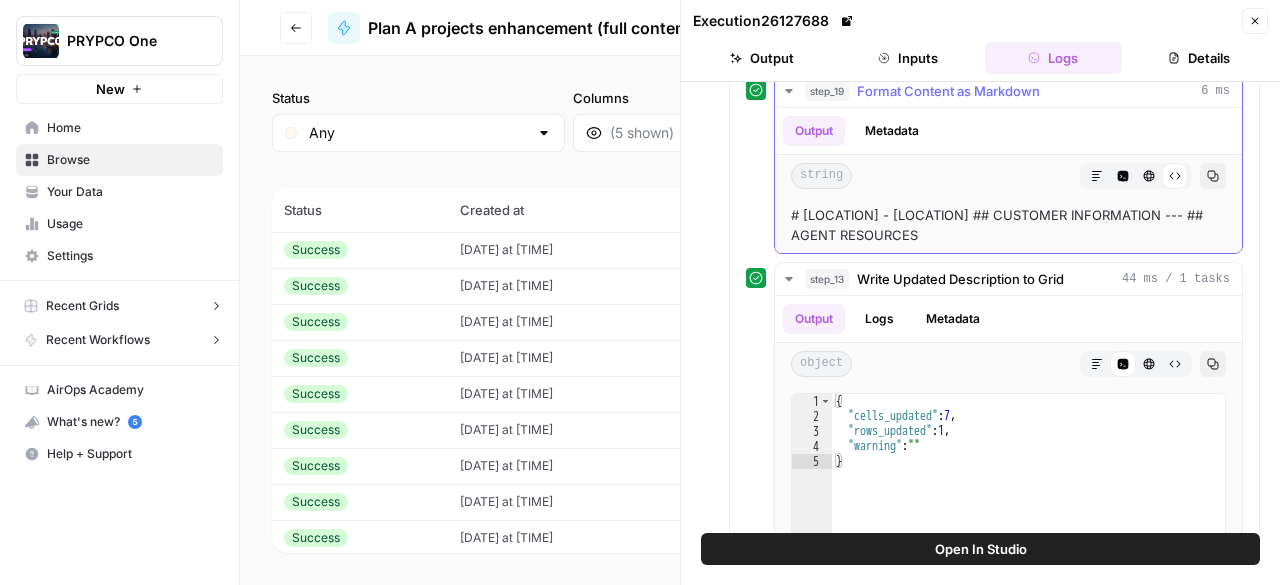 click on "Copy" at bounding box center (1213, 176) 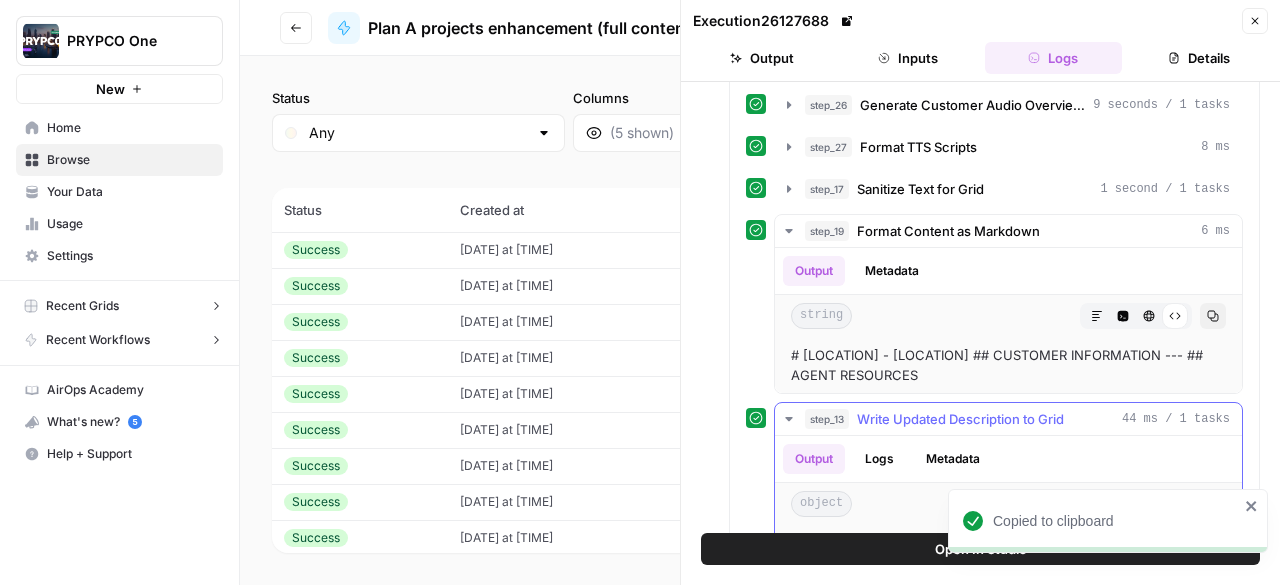scroll, scrollTop: 787, scrollLeft: 0, axis: vertical 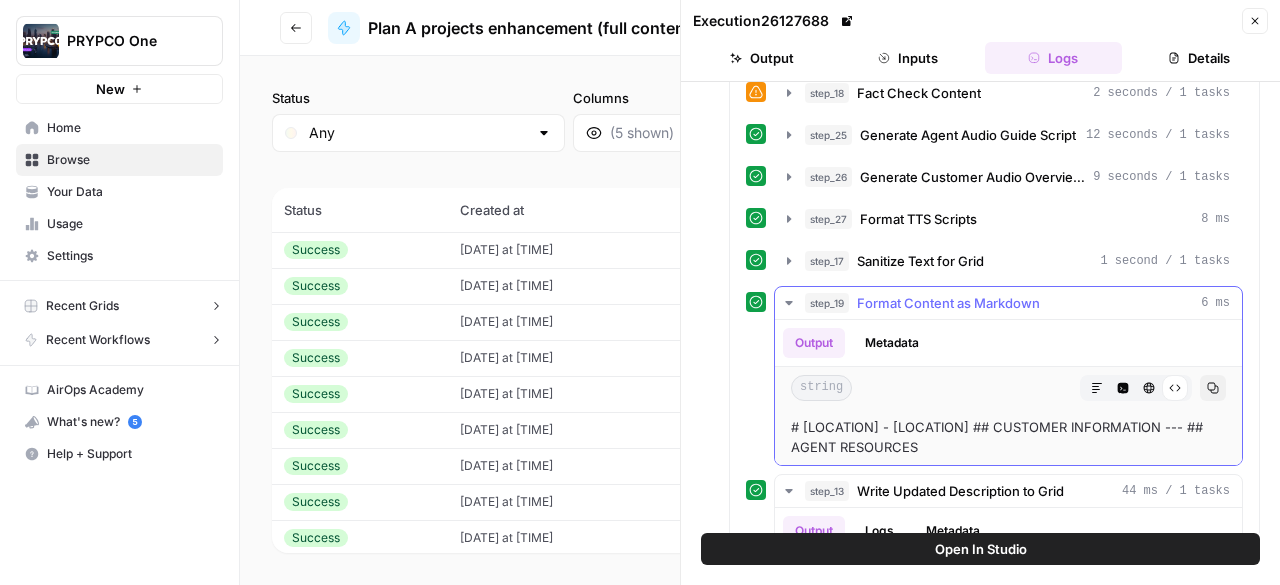 click on "Copy" at bounding box center (1213, 388) 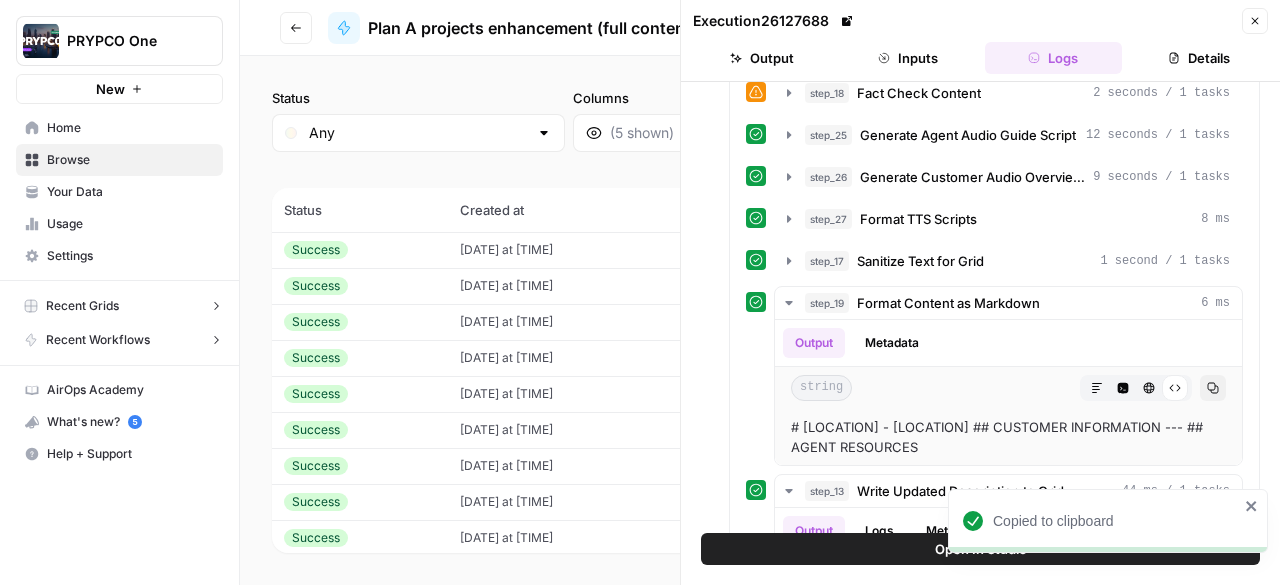 type 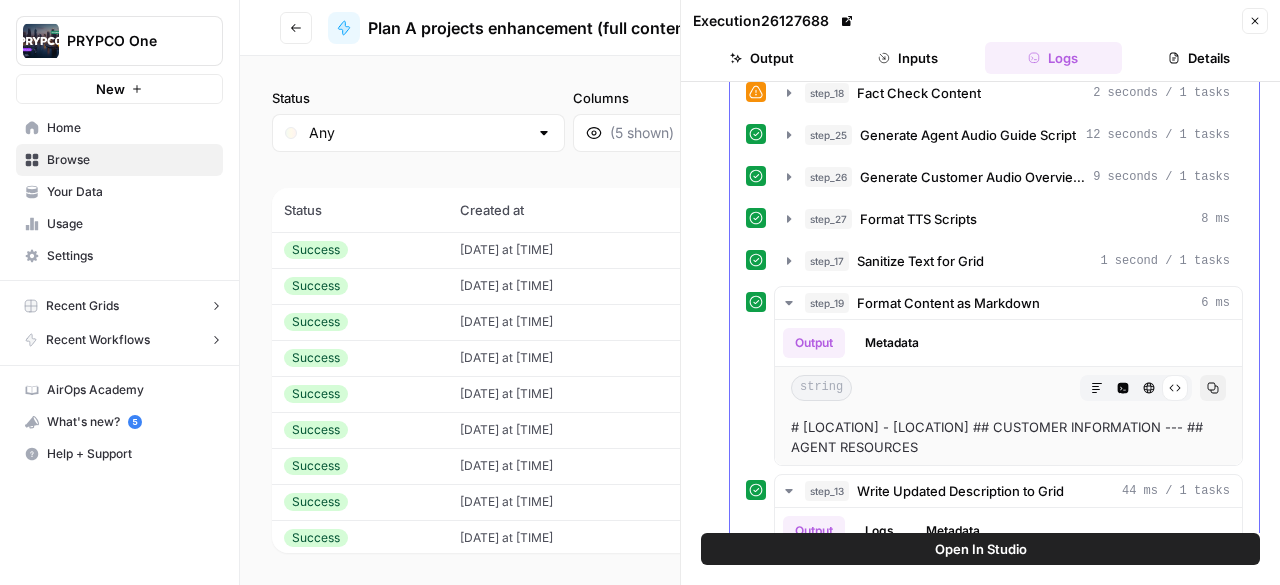 scroll, scrollTop: 790, scrollLeft: 0, axis: vertical 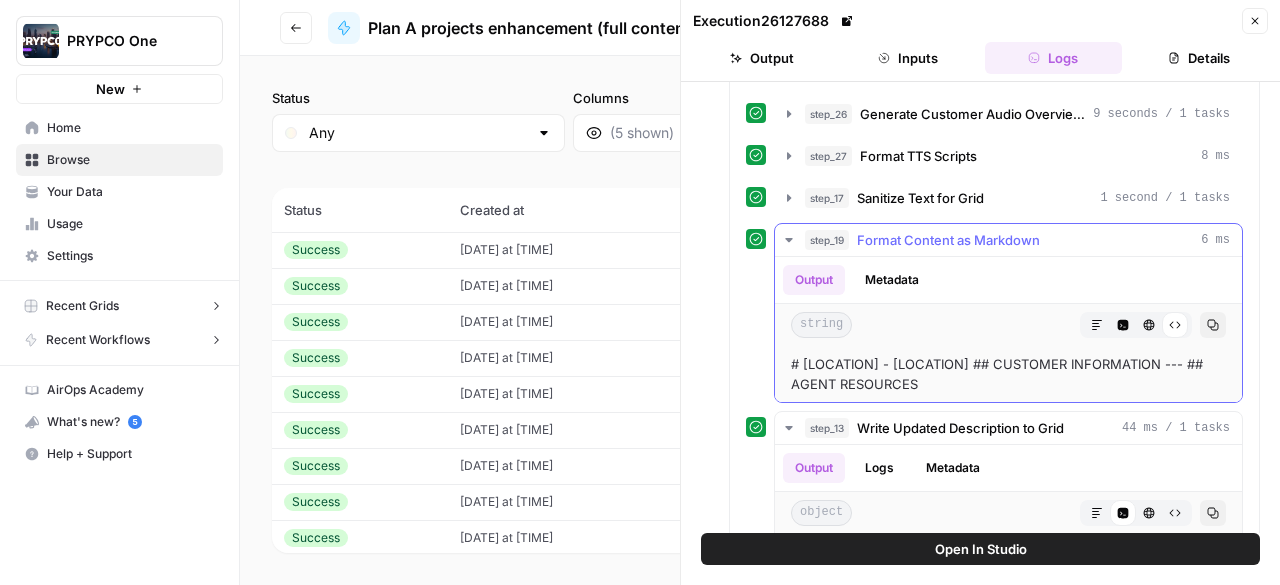 click on "# Nakheel - Palm Jumeirah
## CUSTOMER INFORMATION
---
## AGENT RESOURCES" at bounding box center [1008, 374] 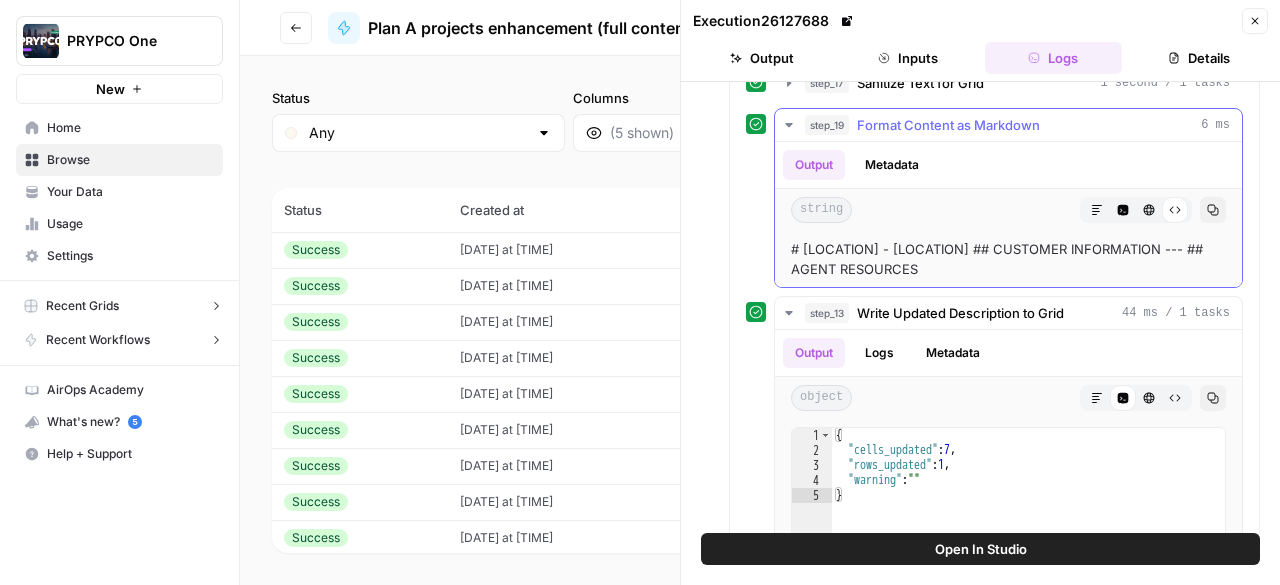 scroll, scrollTop: 811, scrollLeft: 0, axis: vertical 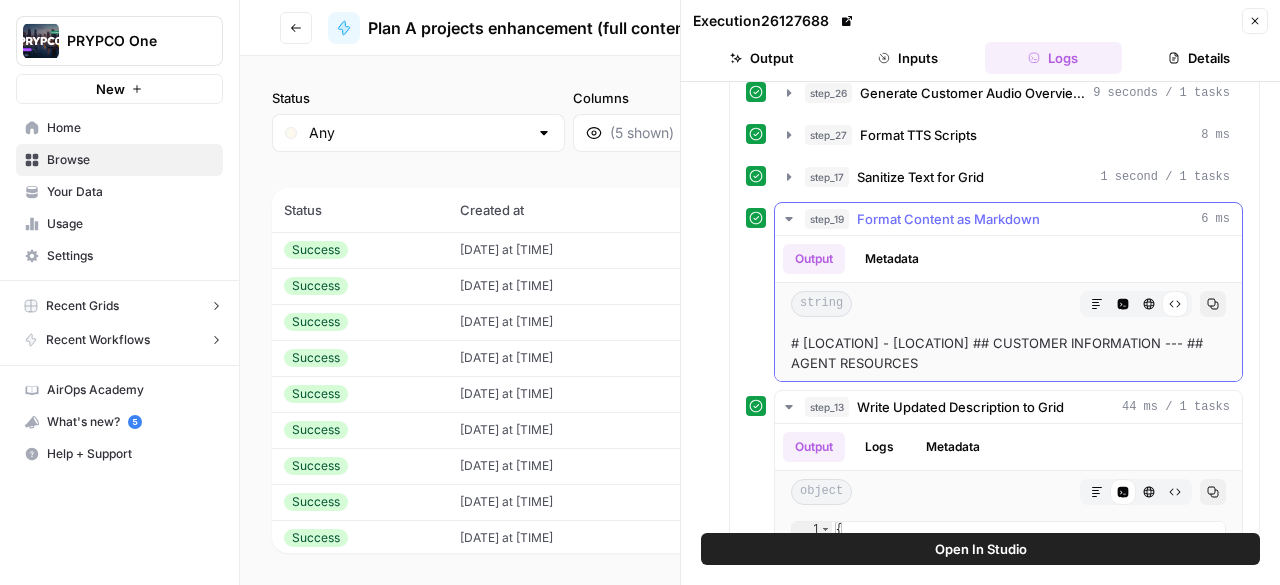 click on "Output Metadata" at bounding box center [1008, 259] 